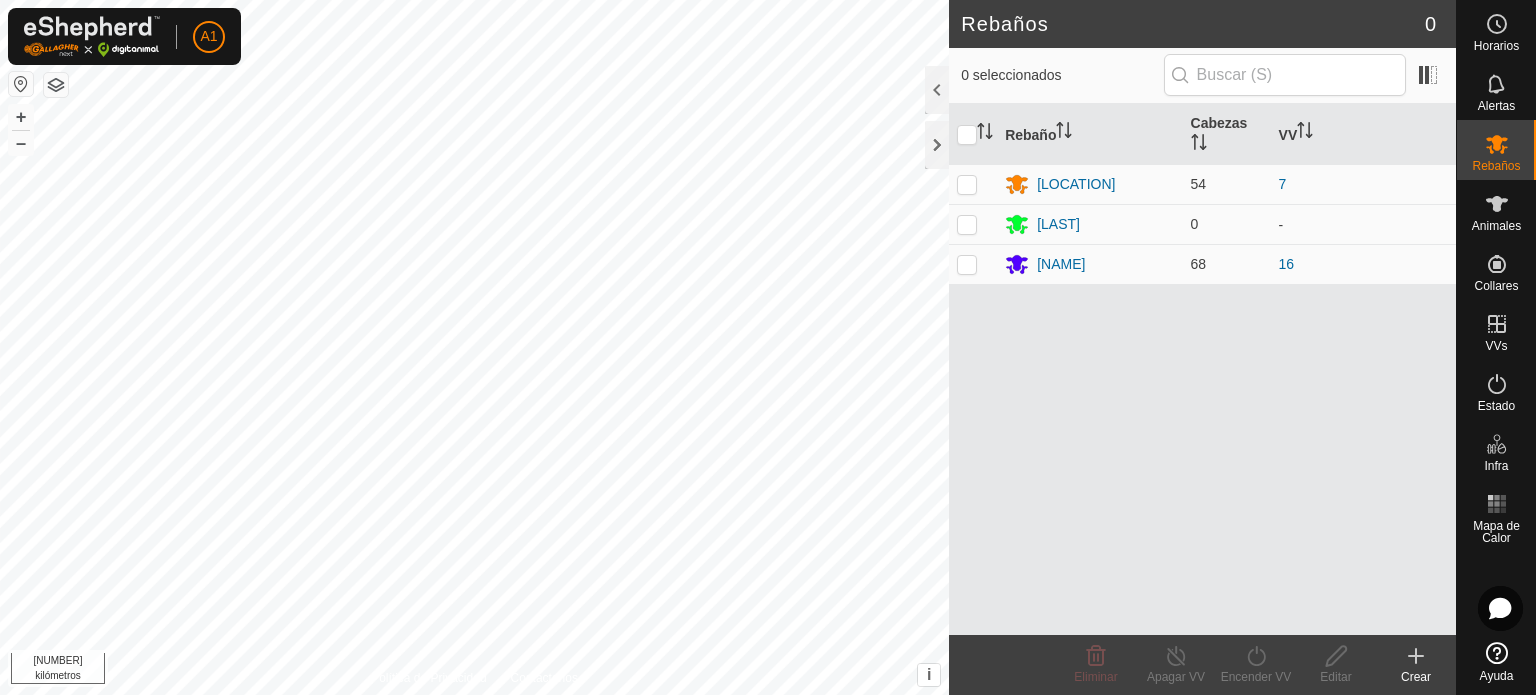 scroll, scrollTop: 0, scrollLeft: 0, axis: both 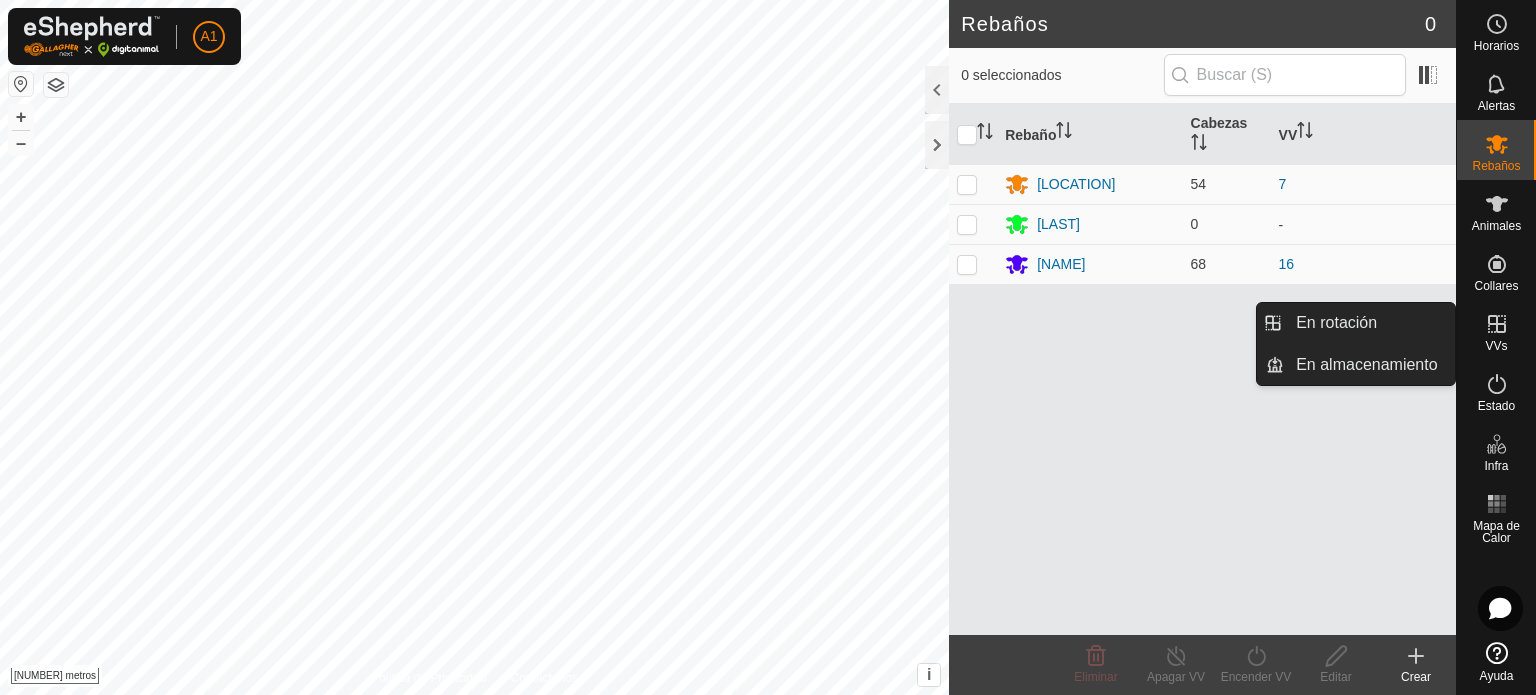 click 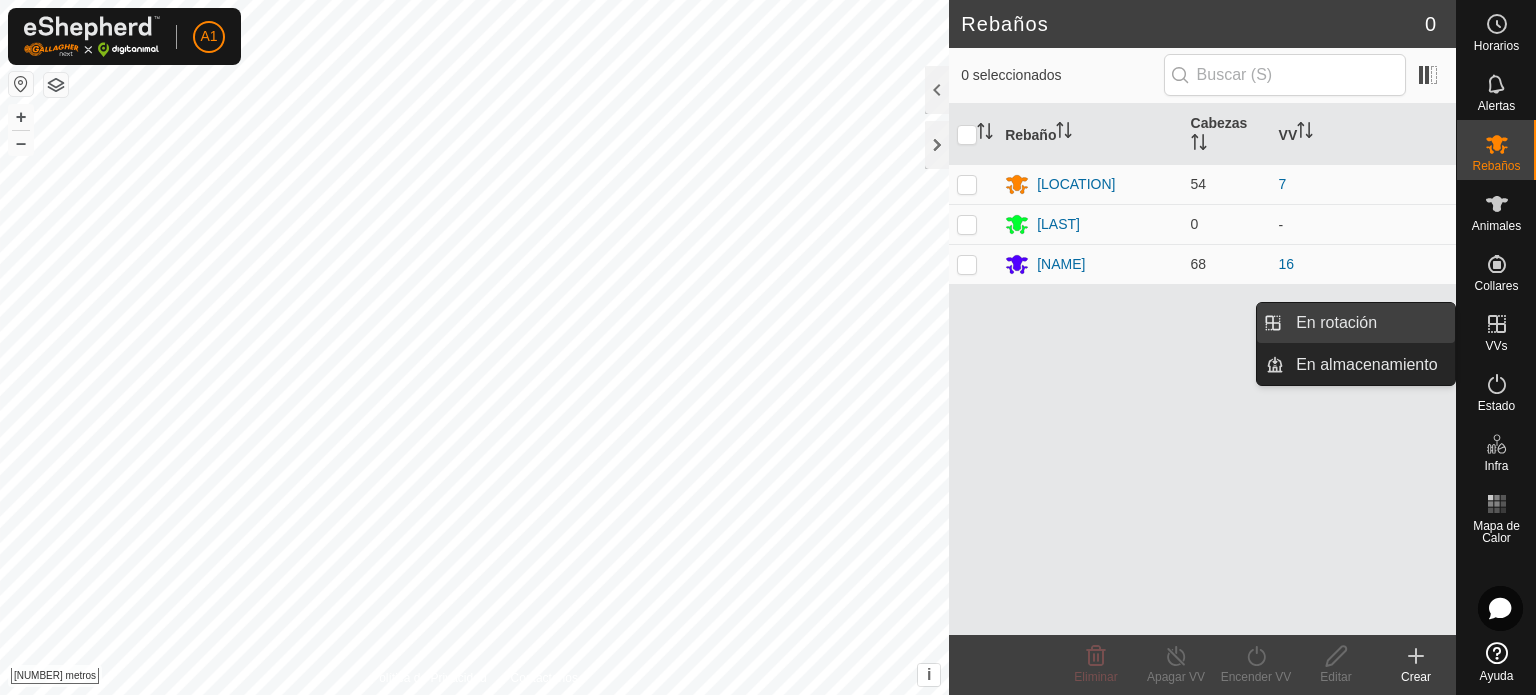 click on "En rotación" at bounding box center (1369, 323) 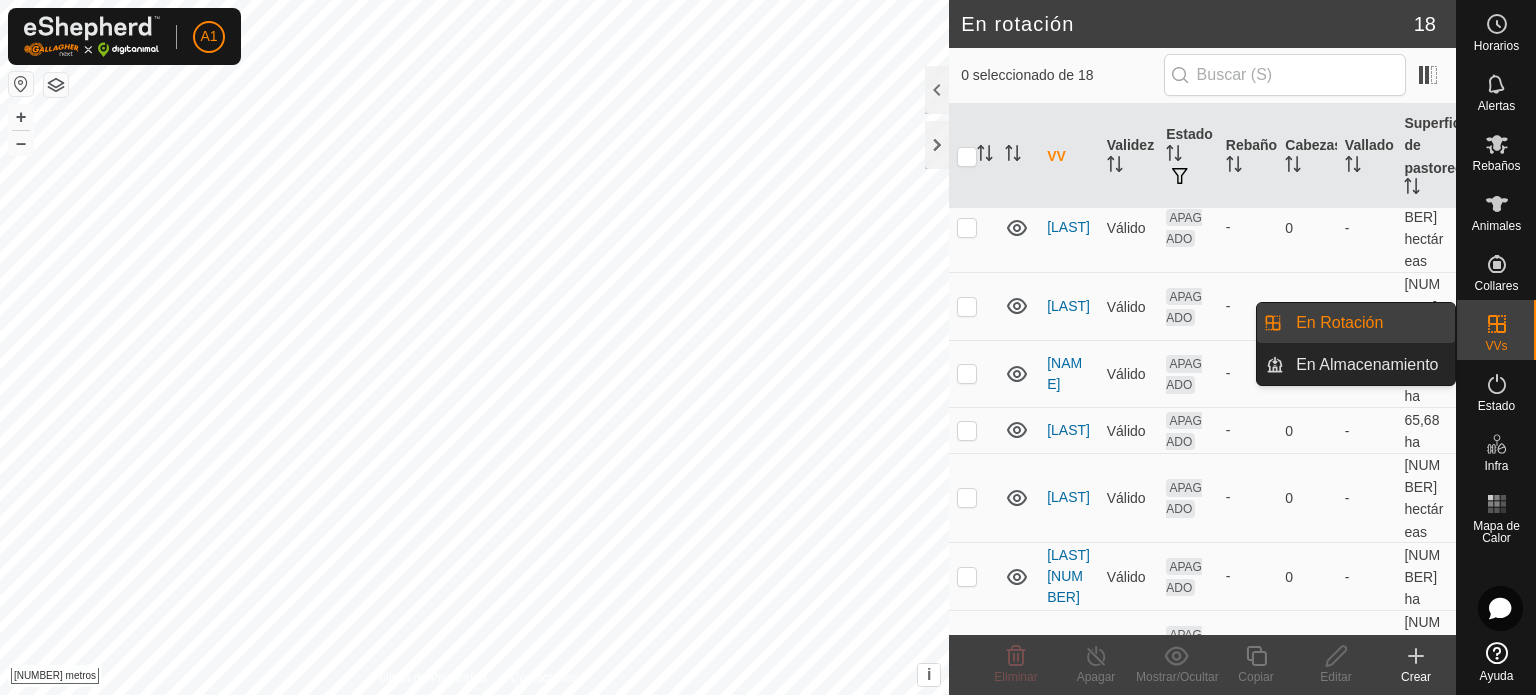 scroll, scrollTop: 68, scrollLeft: 0, axis: vertical 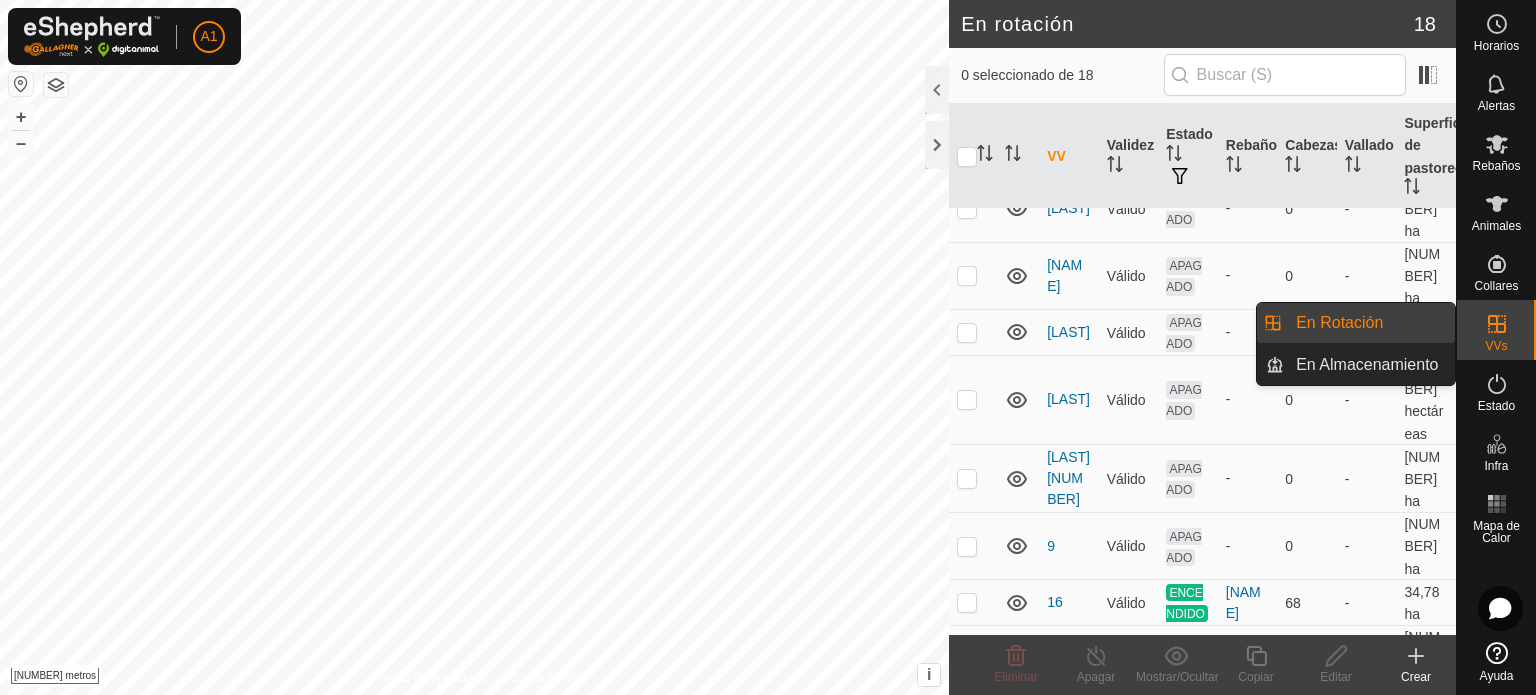 click on "VVs" at bounding box center [1496, 330] 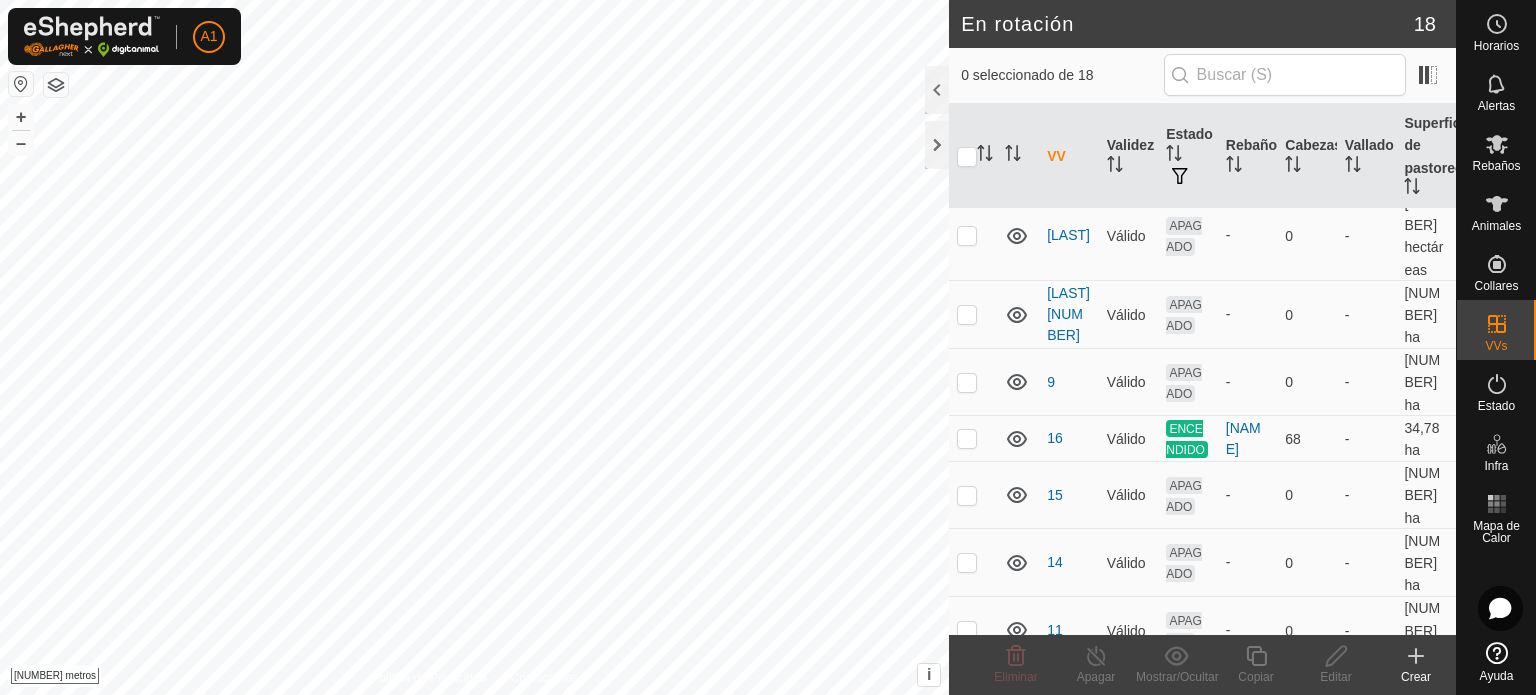 scroll, scrollTop: 338, scrollLeft: 0, axis: vertical 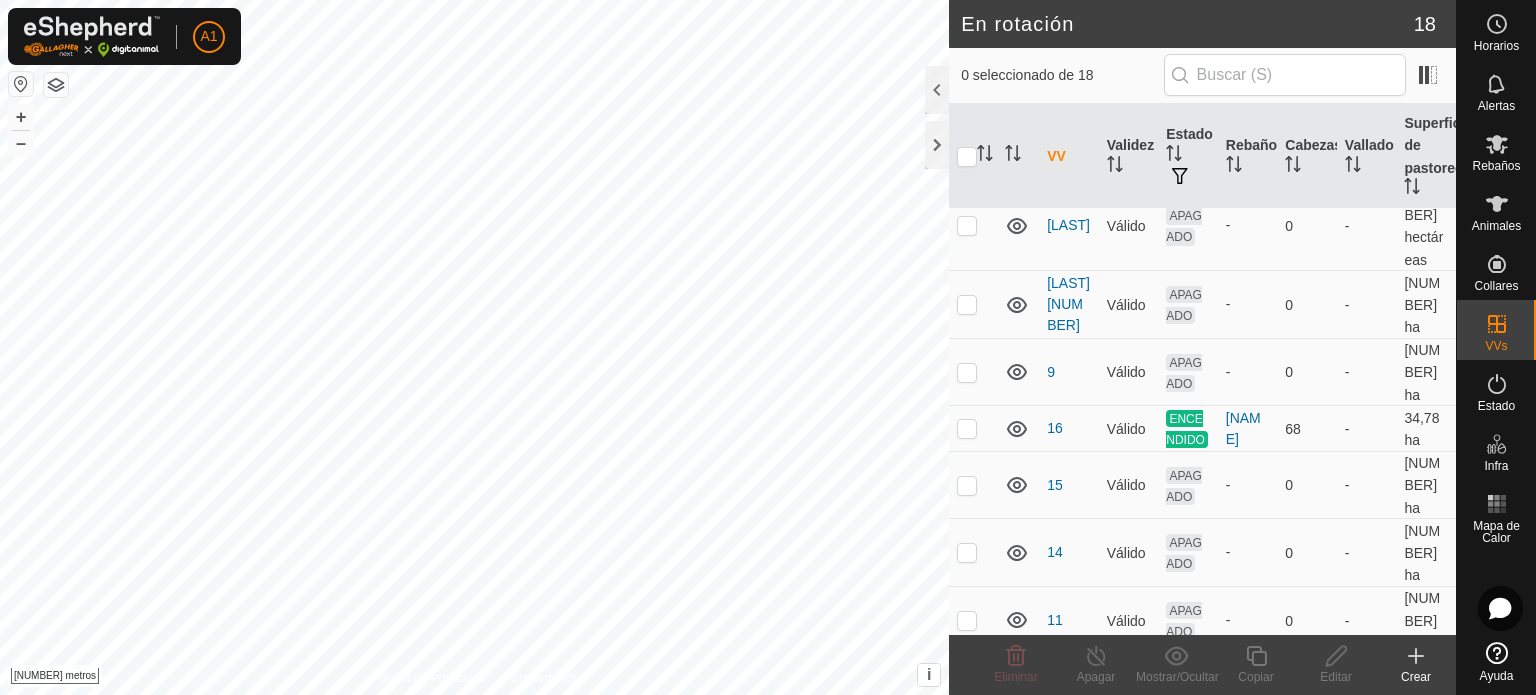 click at bounding box center (967, 727) 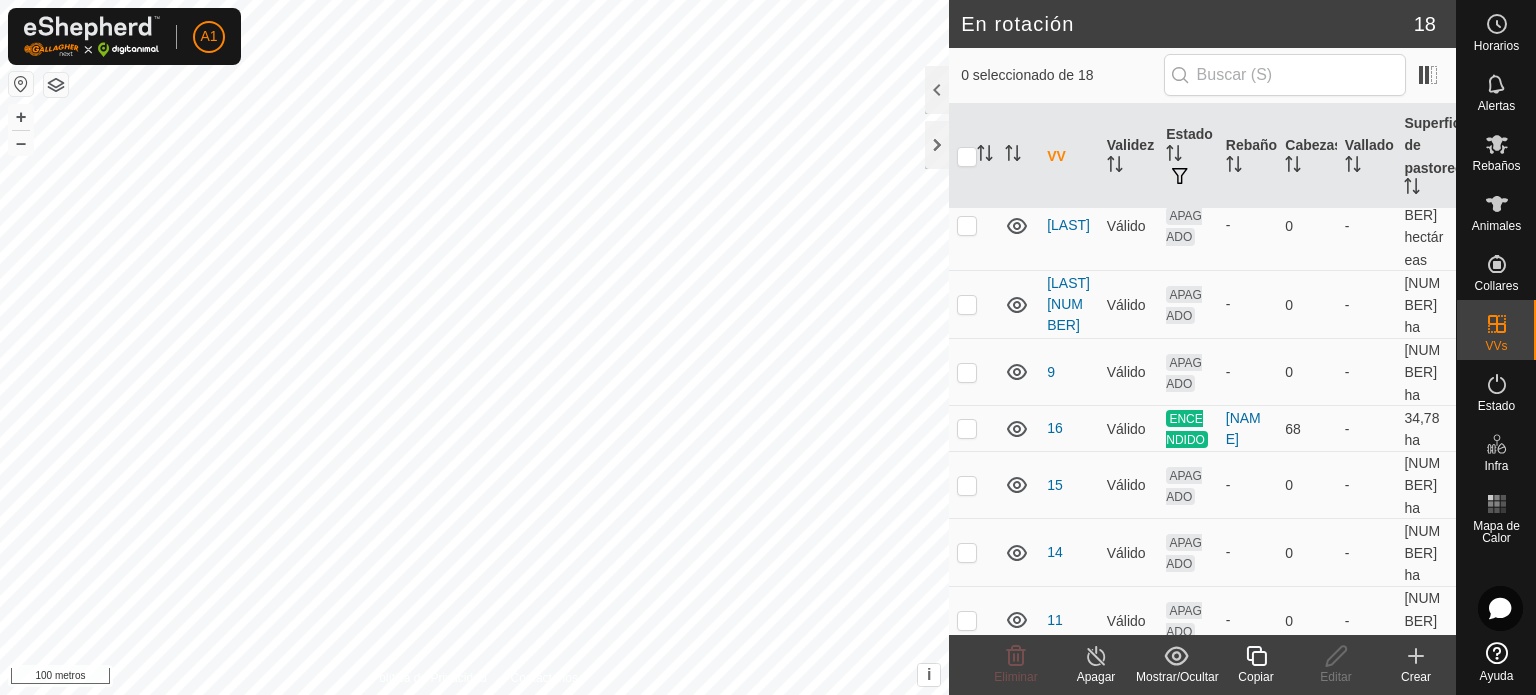 click at bounding box center [973, 728] 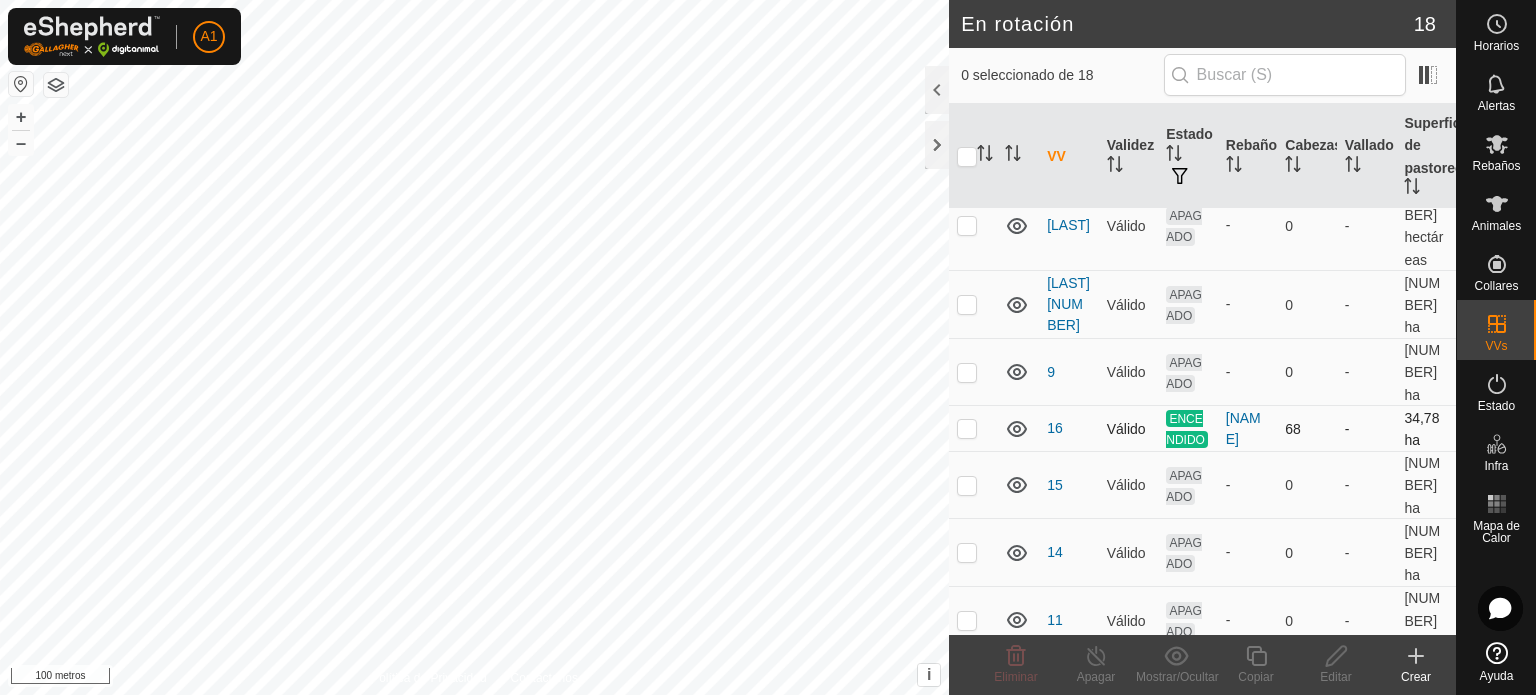 click at bounding box center [967, 428] 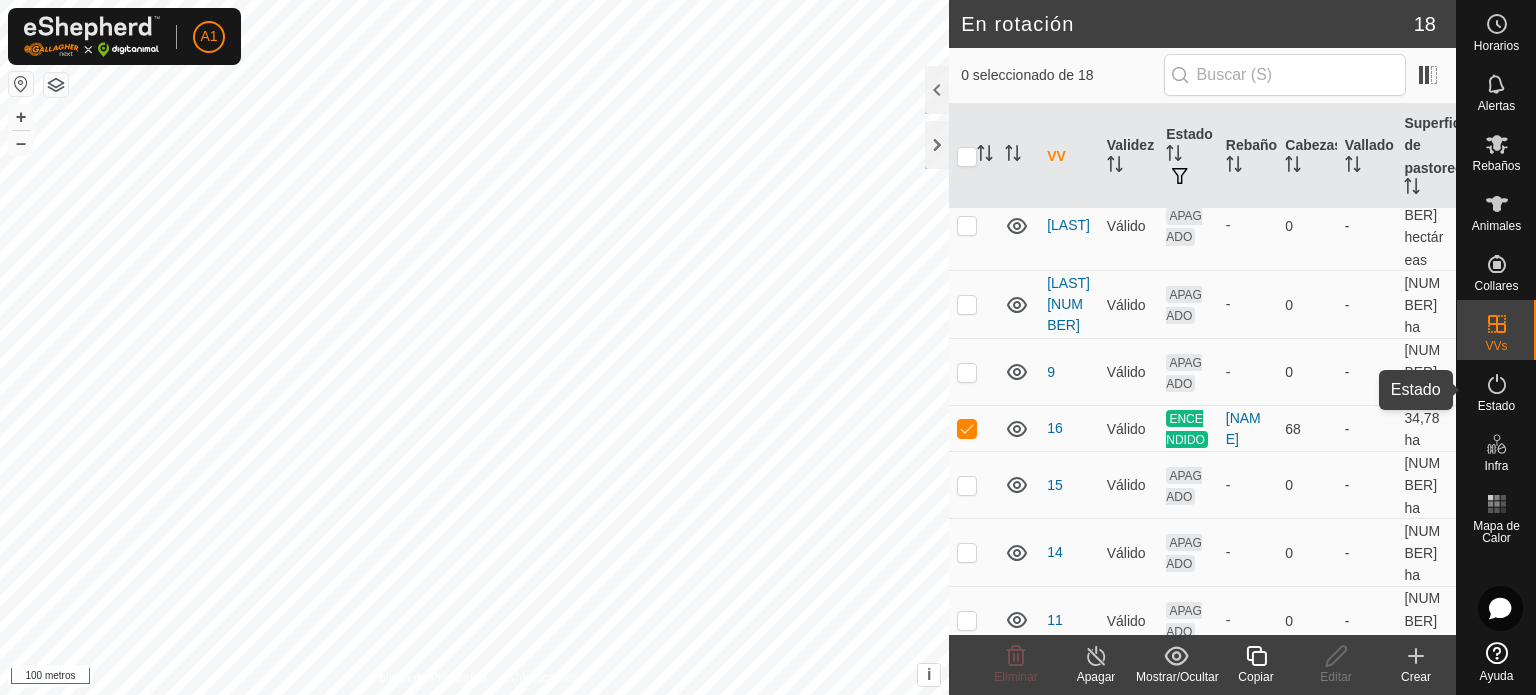 click 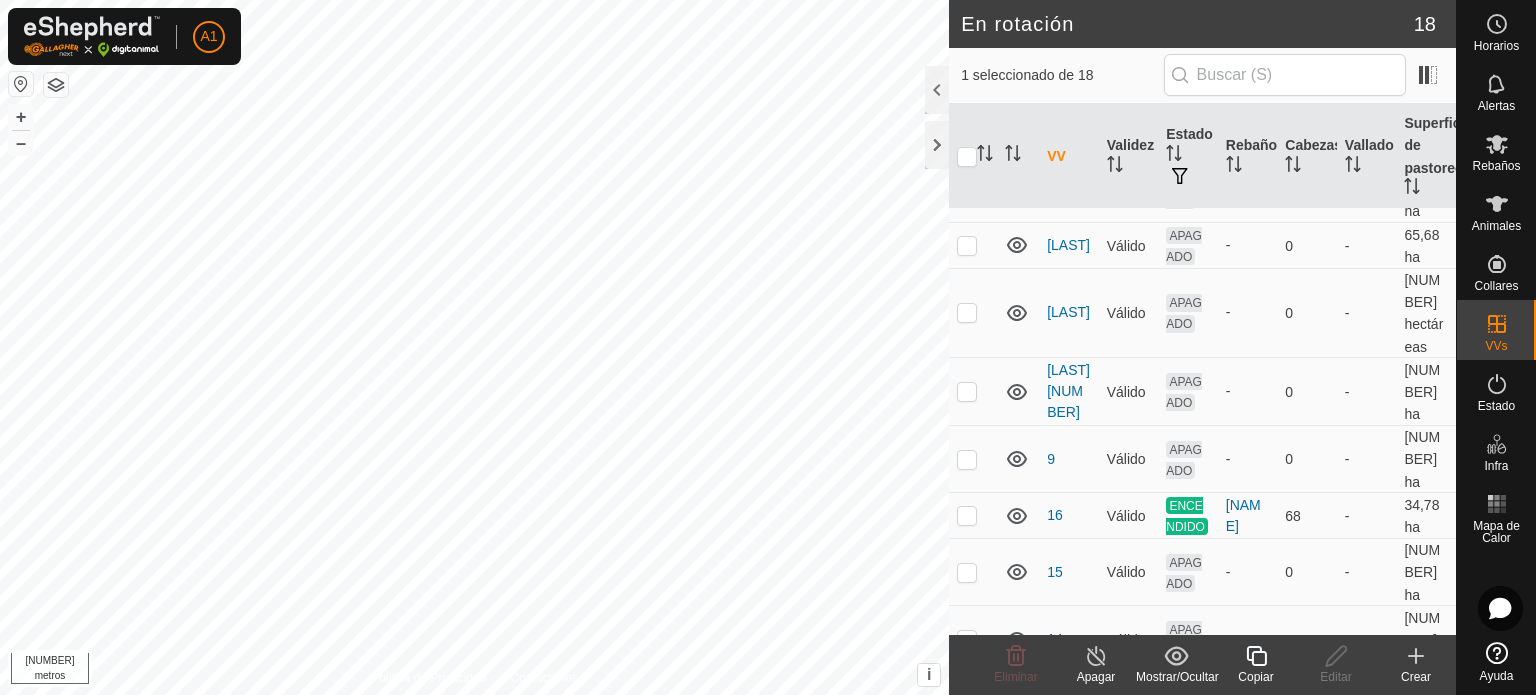 scroll, scrollTop: 272, scrollLeft: 0, axis: vertical 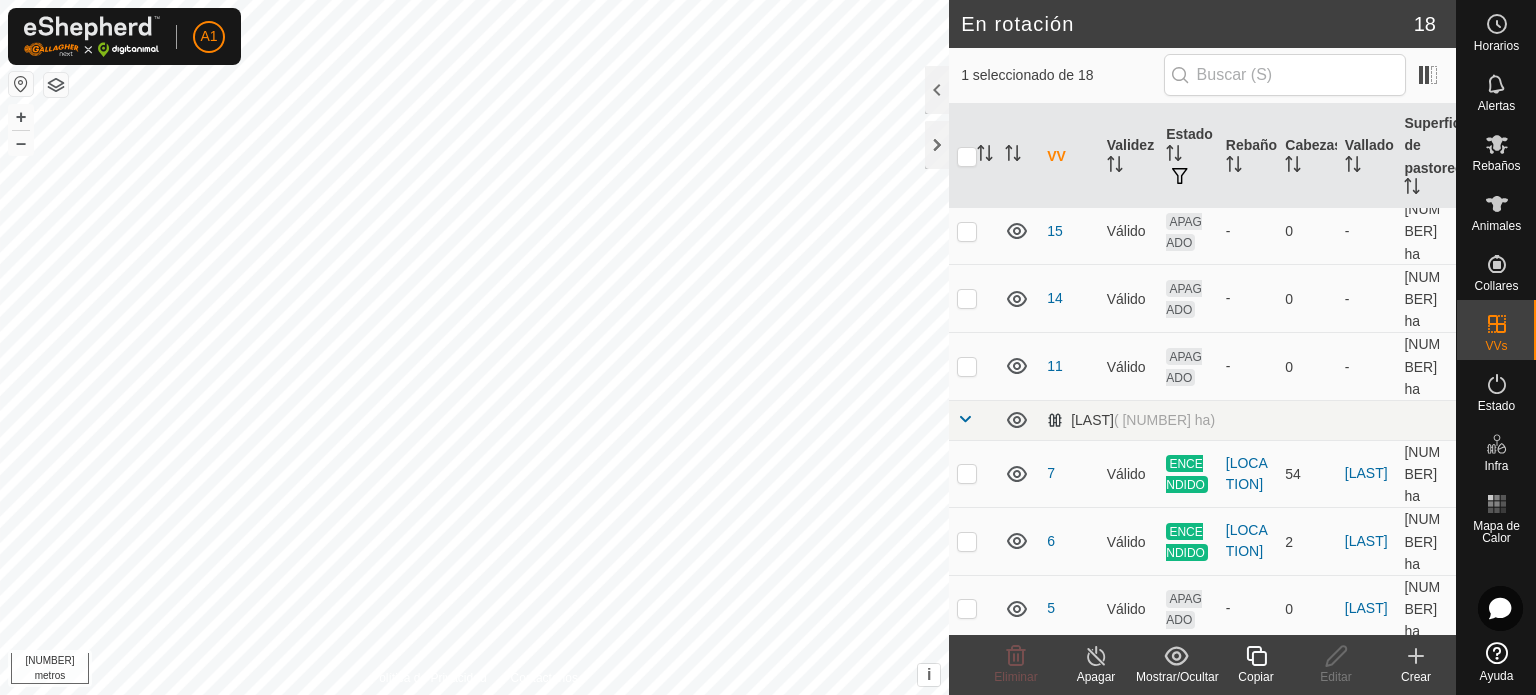 click at bounding box center [967, 811] 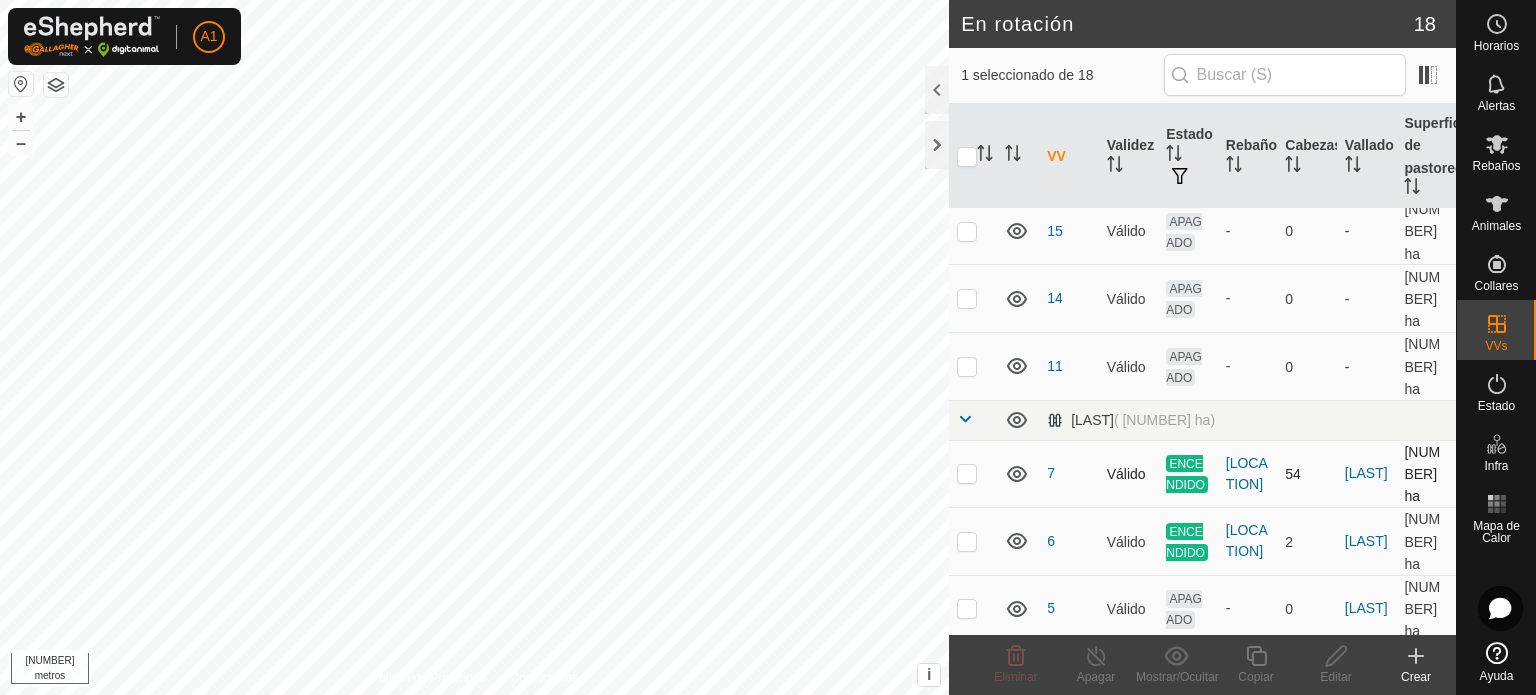 click at bounding box center [967, 473] 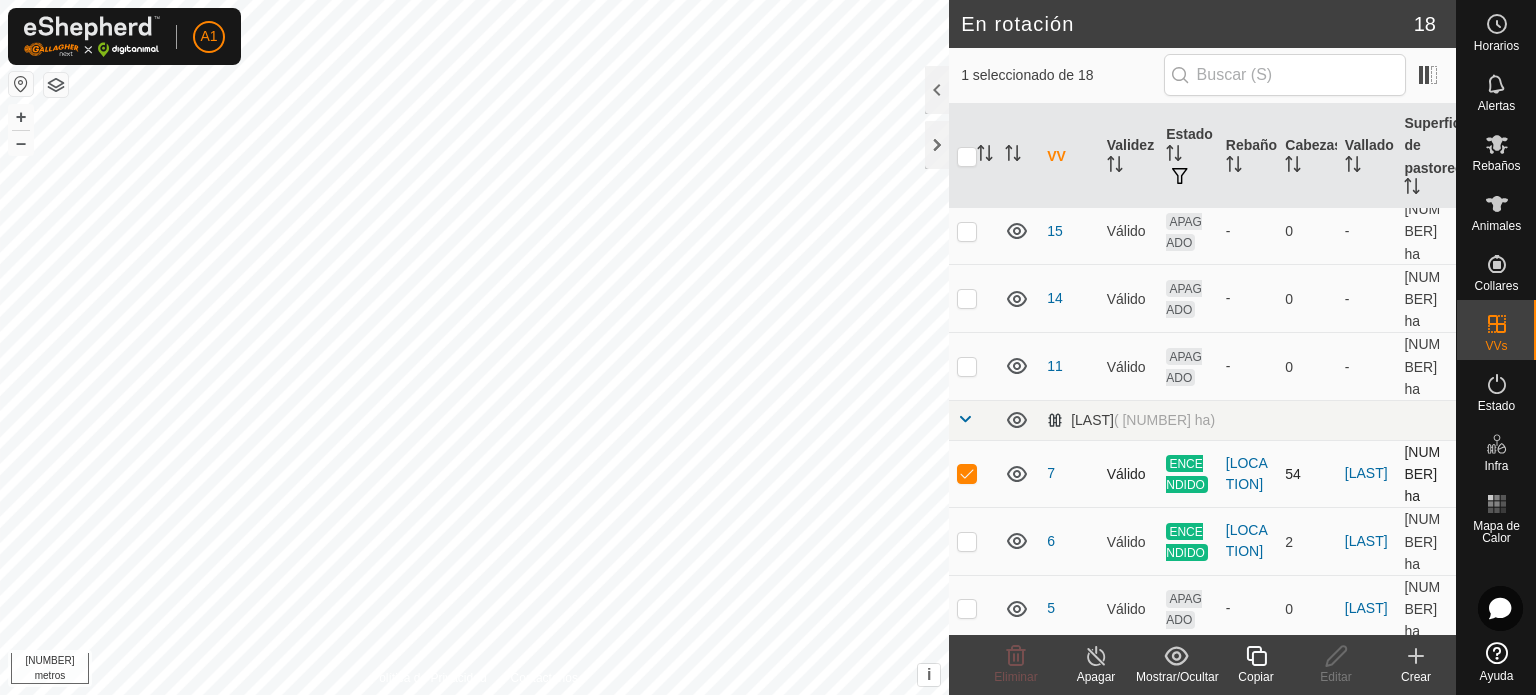 click at bounding box center (967, 473) 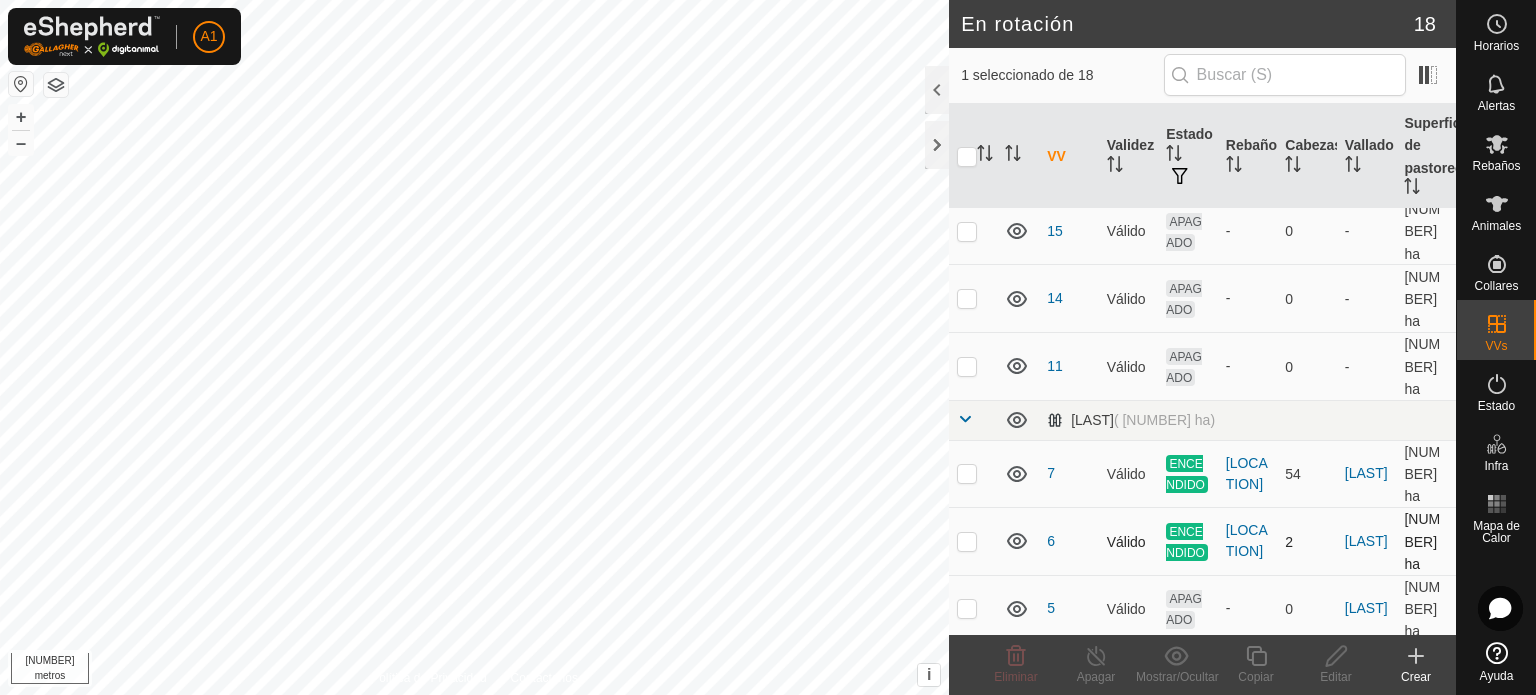 click at bounding box center (967, 541) 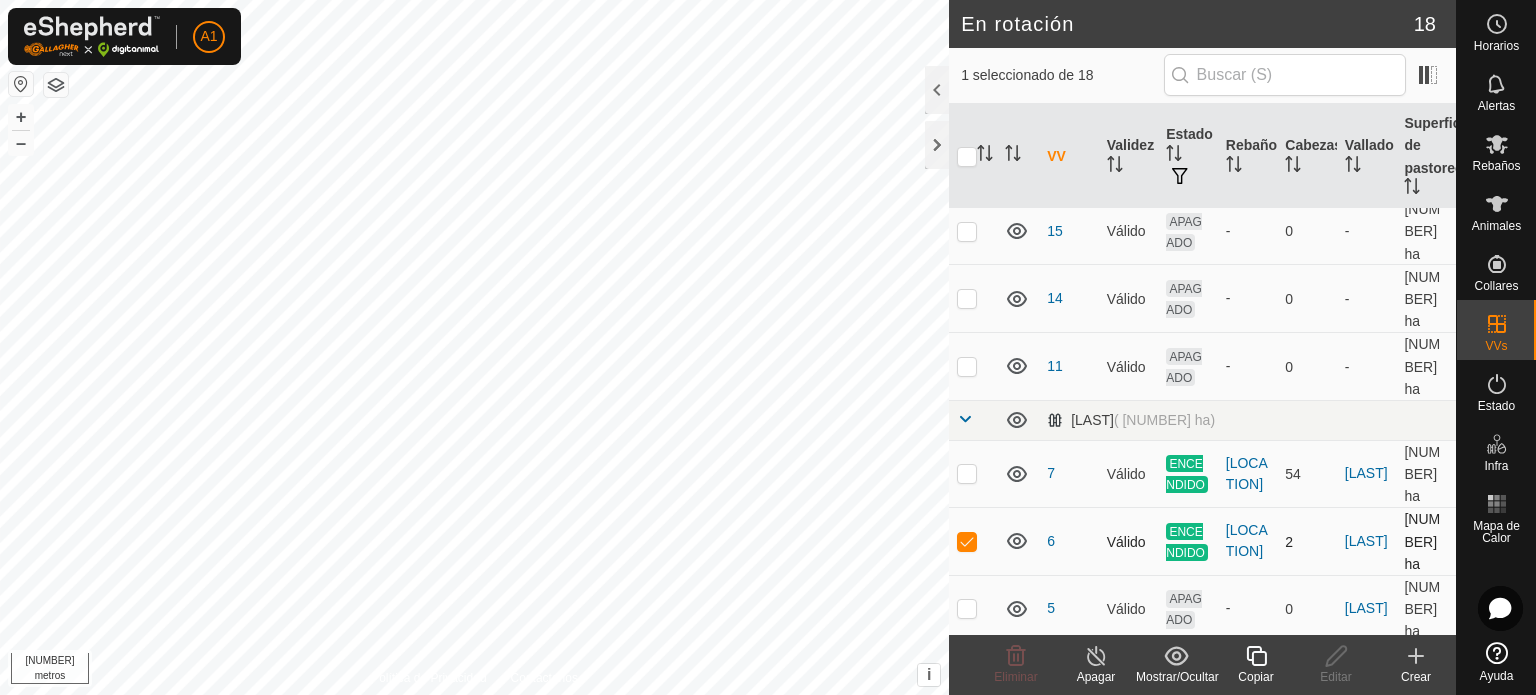 click at bounding box center [967, 541] 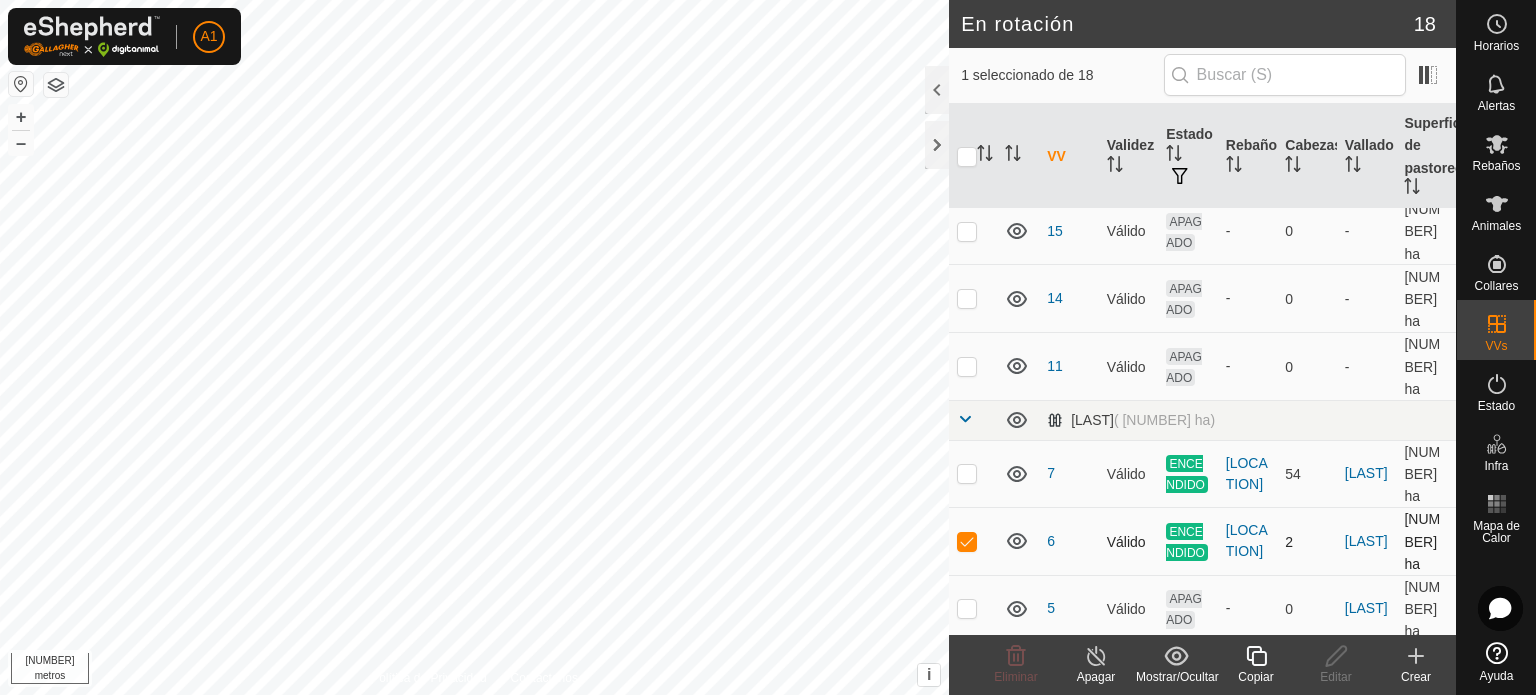 checkbox on "false" 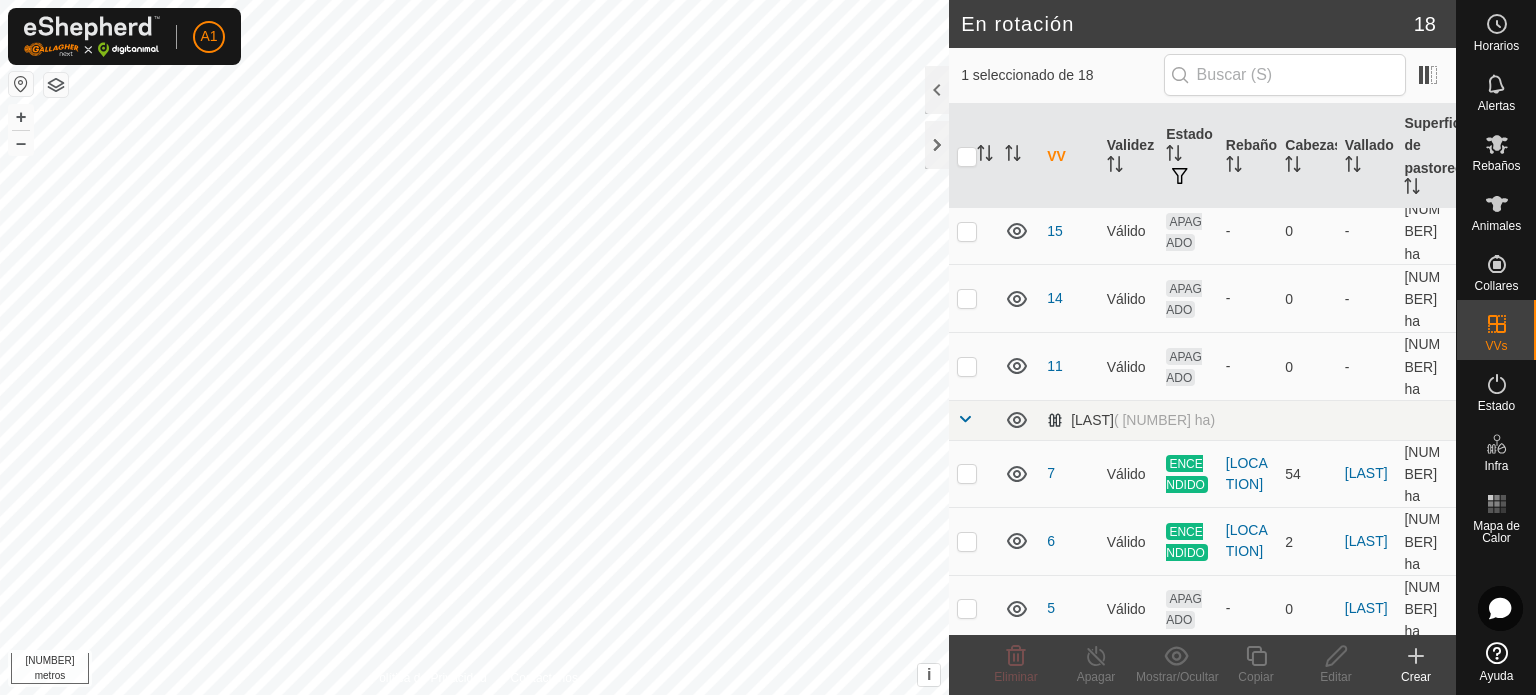 click at bounding box center [967, 744] 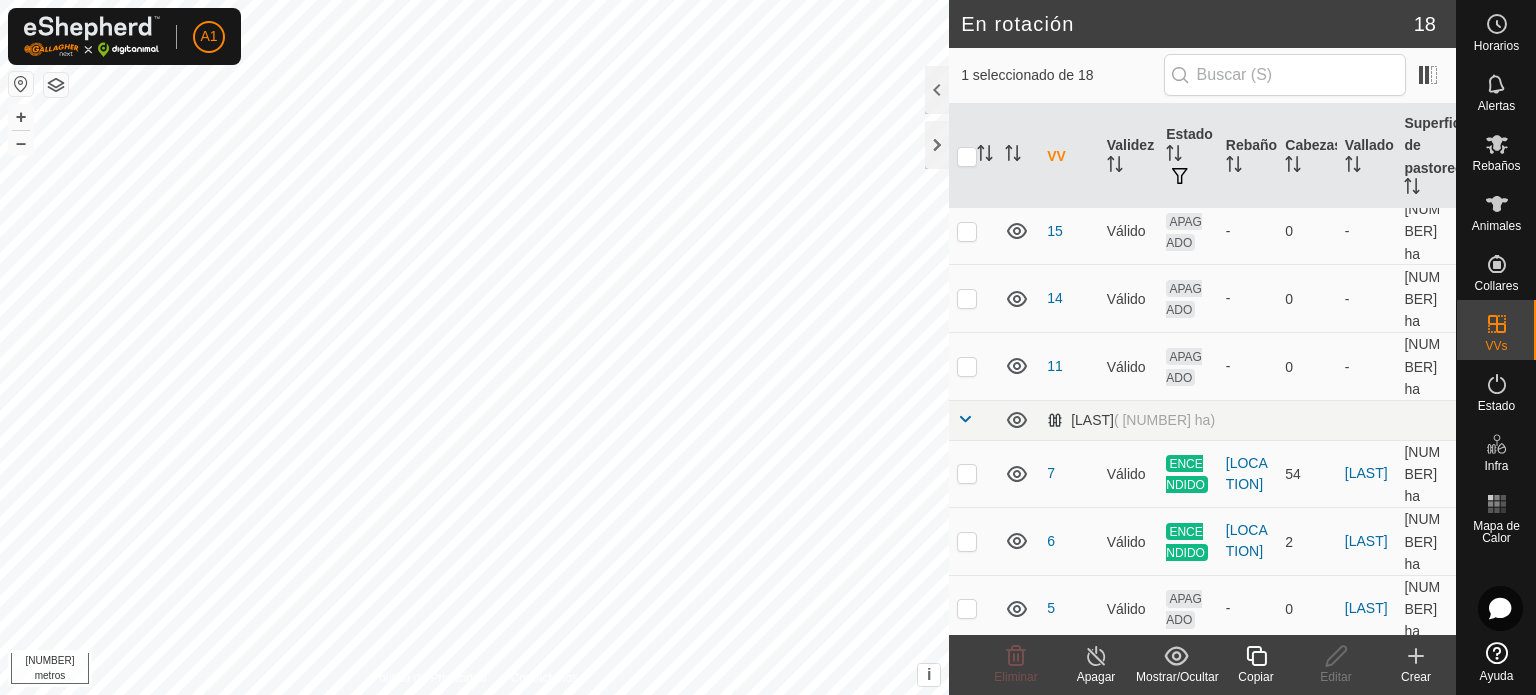 click at bounding box center [967, 744] 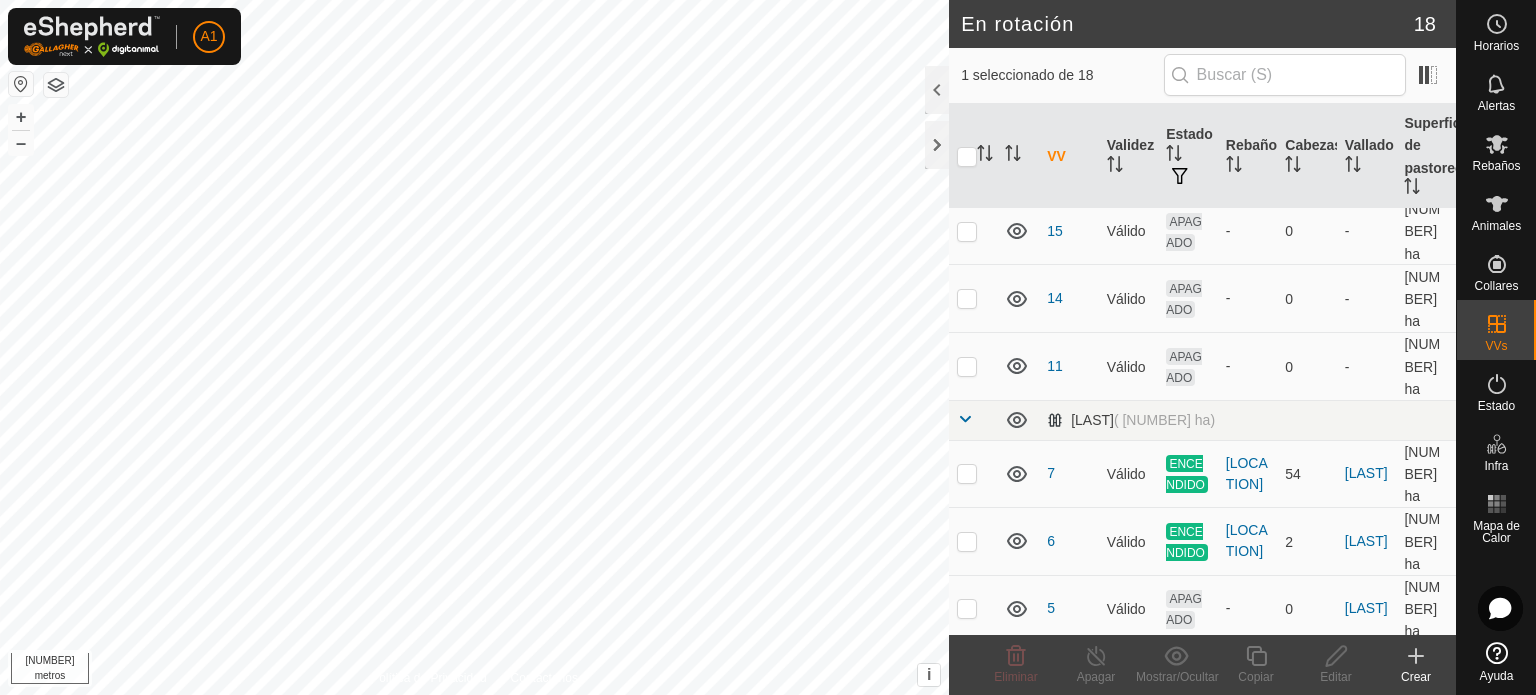 checkbox on "false" 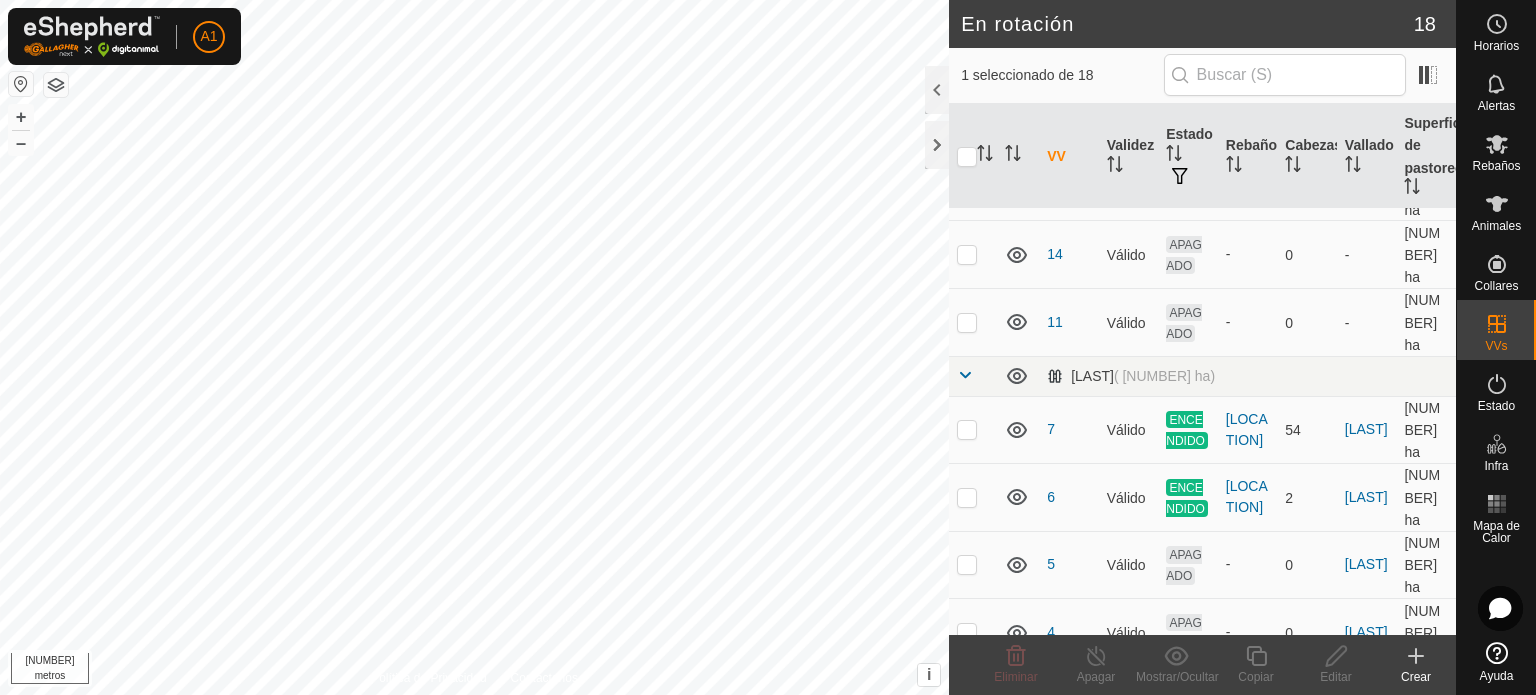 scroll, scrollTop: 674, scrollLeft: 0, axis: vertical 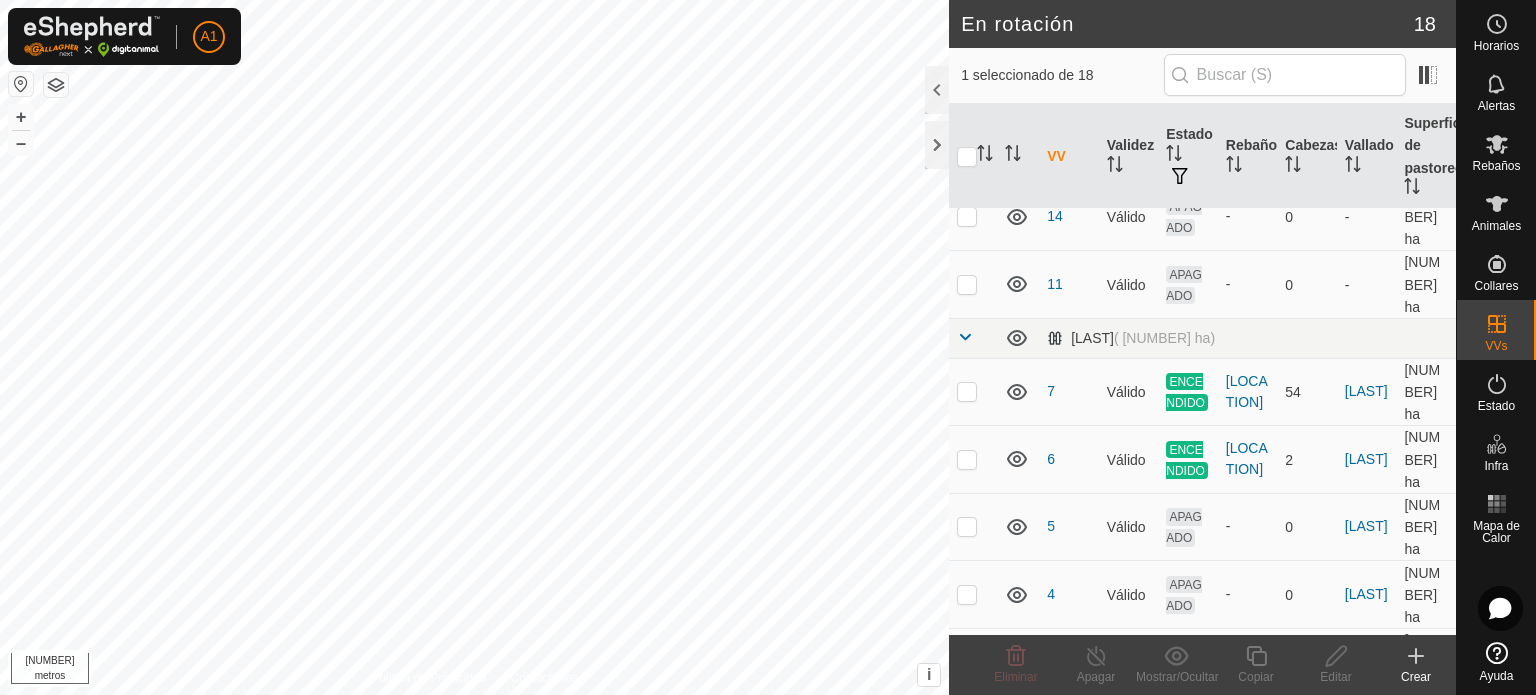 click at bounding box center [967, 729] 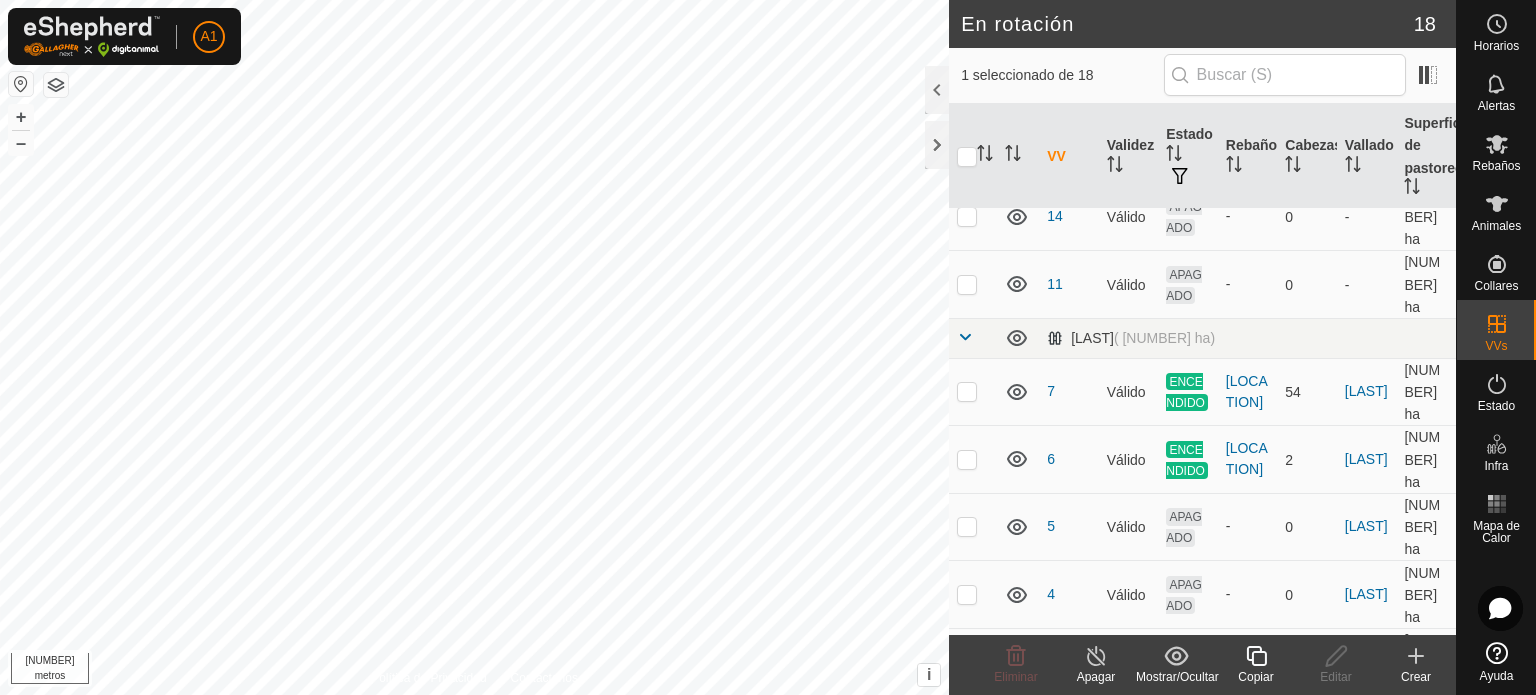 click at bounding box center [967, 729] 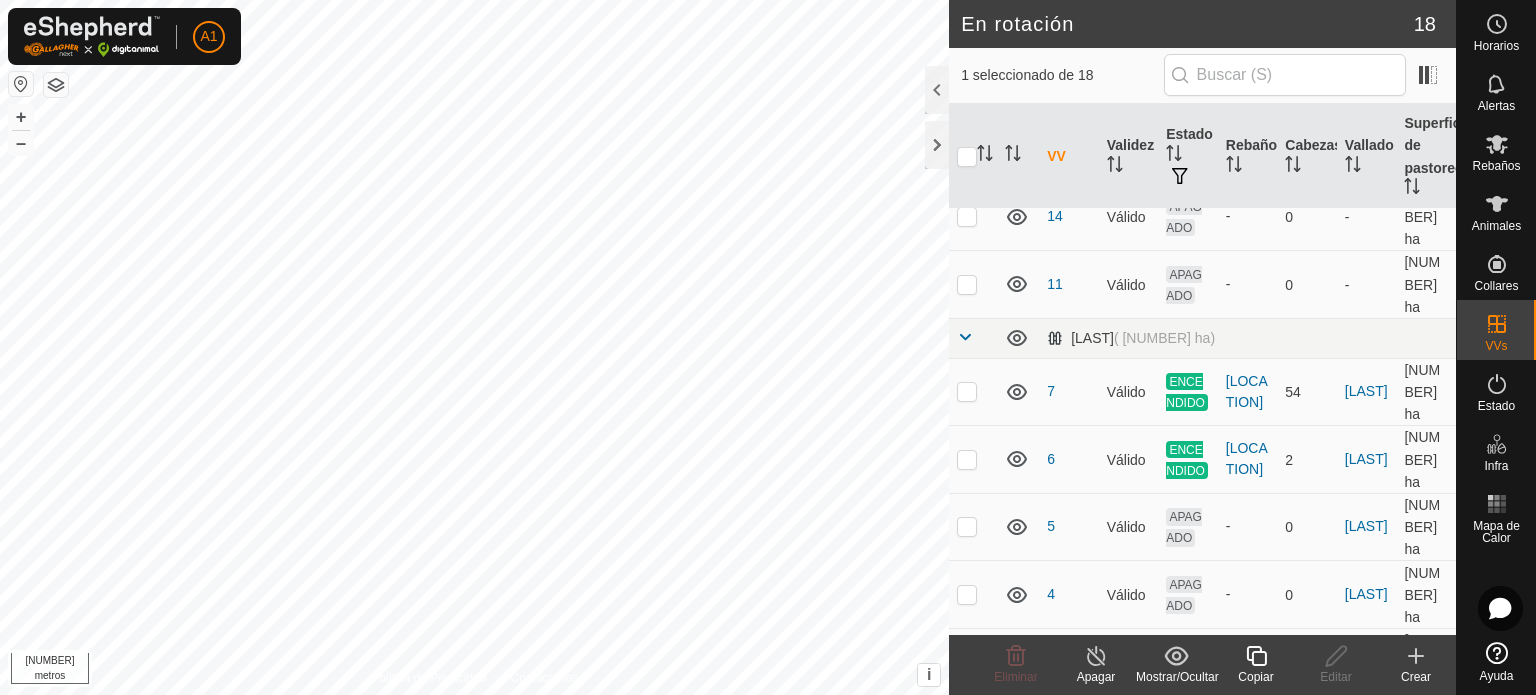 checkbox on "false" 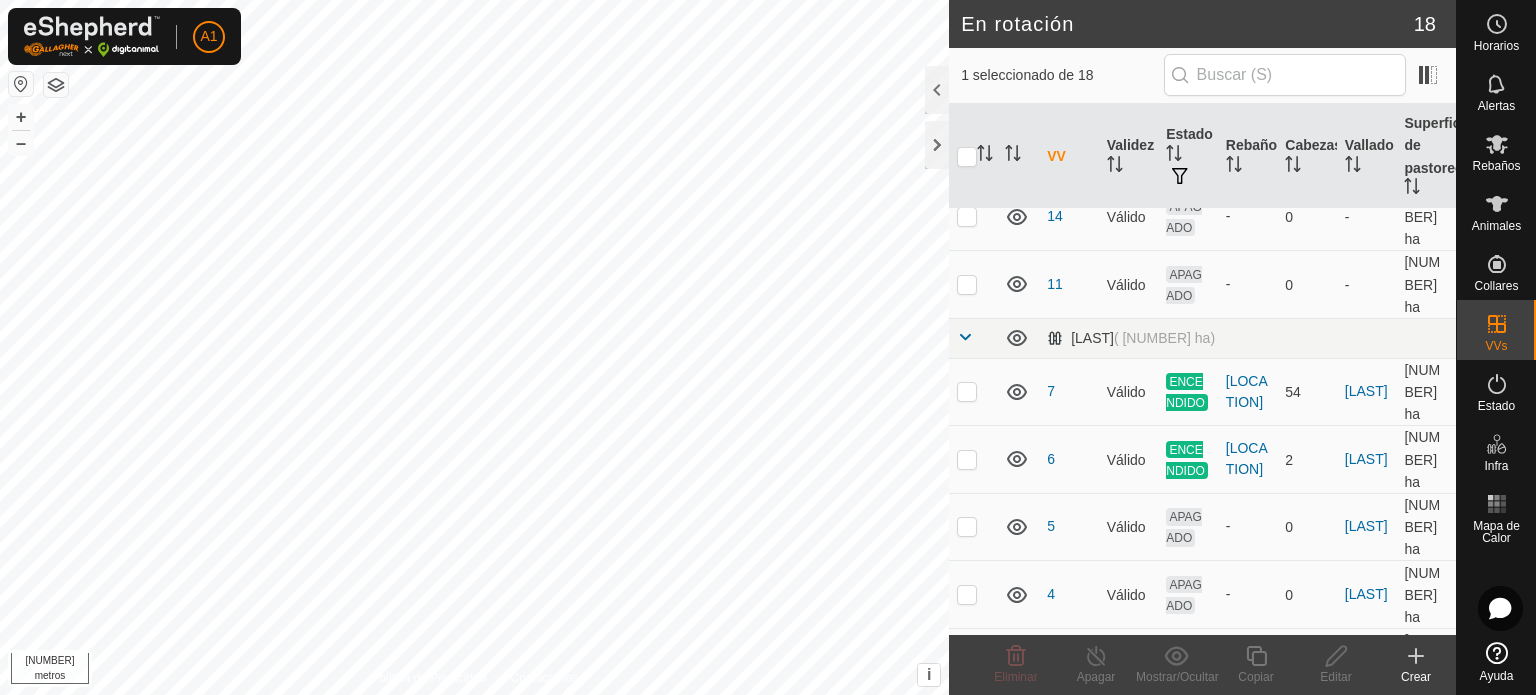 click at bounding box center (967, 826) 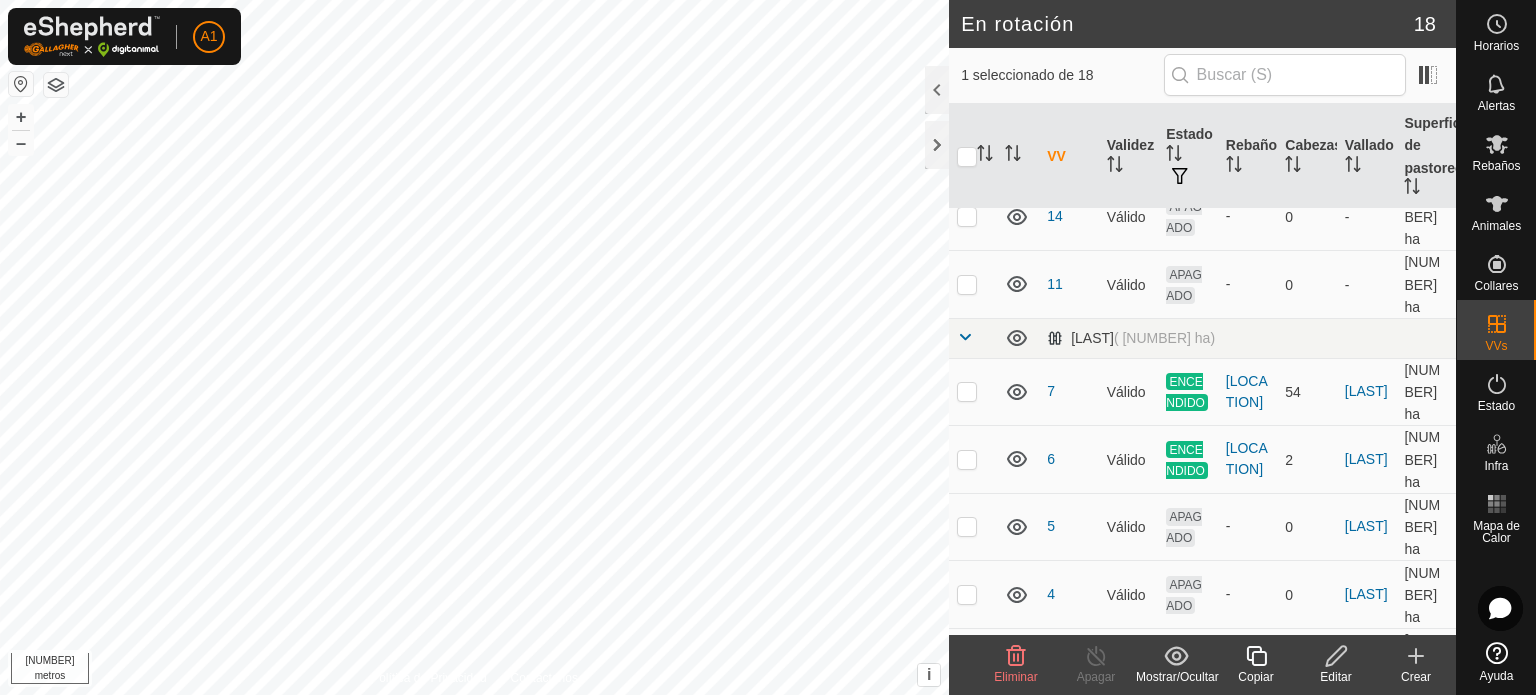 click at bounding box center [967, 826] 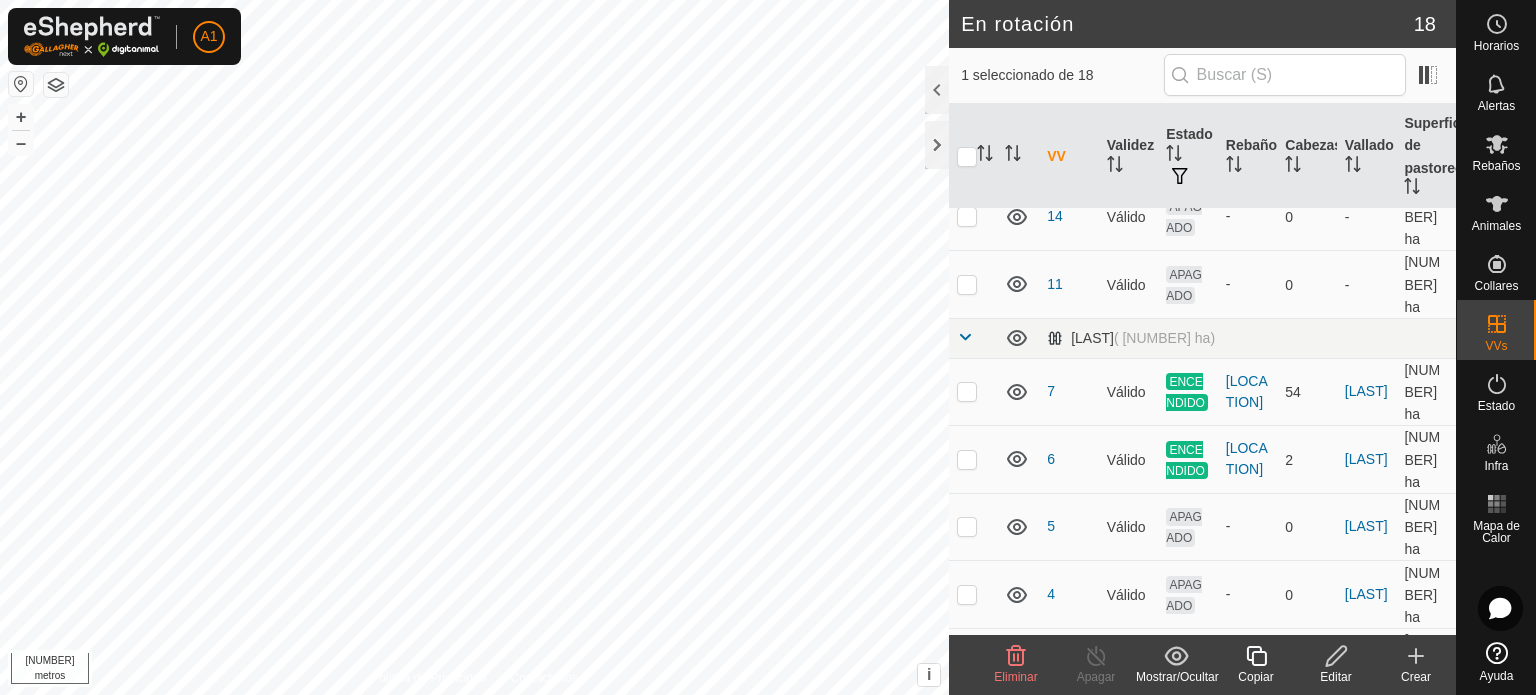 checkbox on "false" 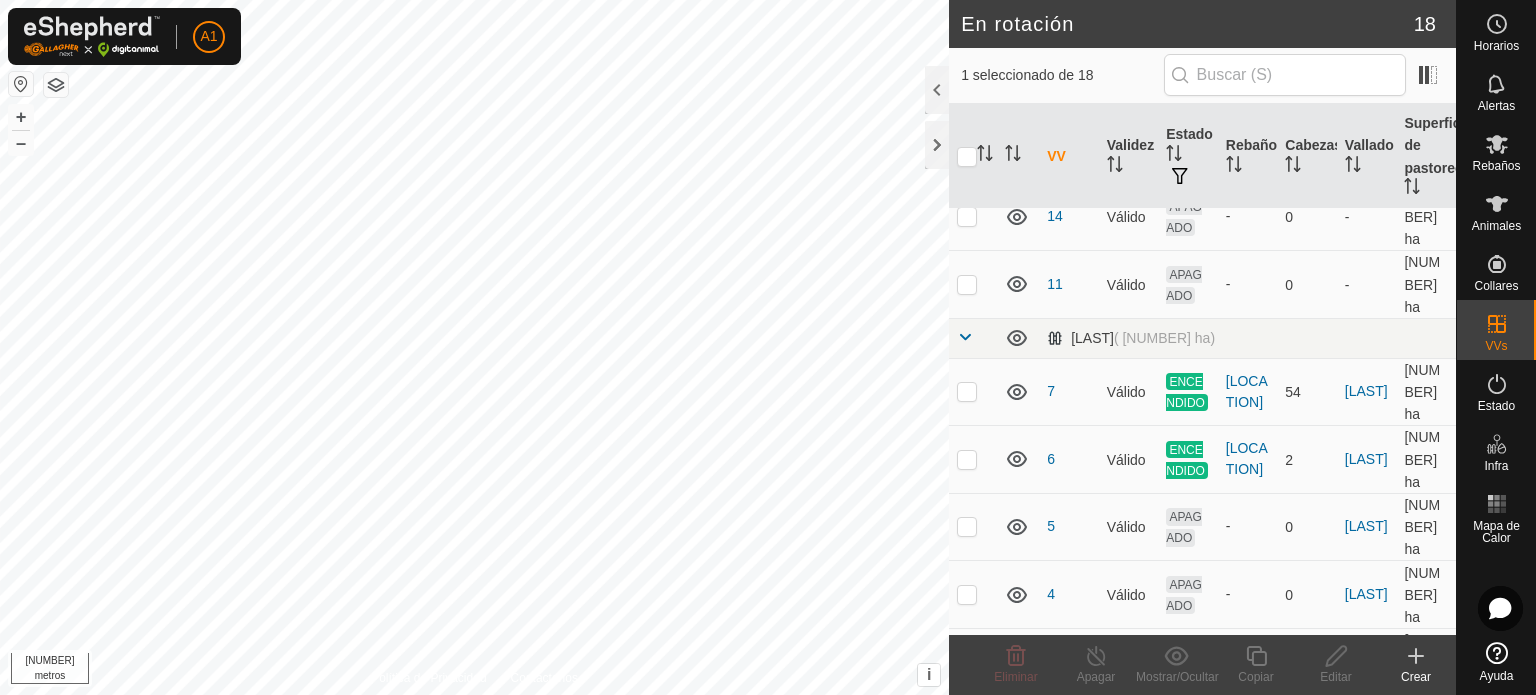 scroll, scrollTop: 659, scrollLeft: 0, axis: vertical 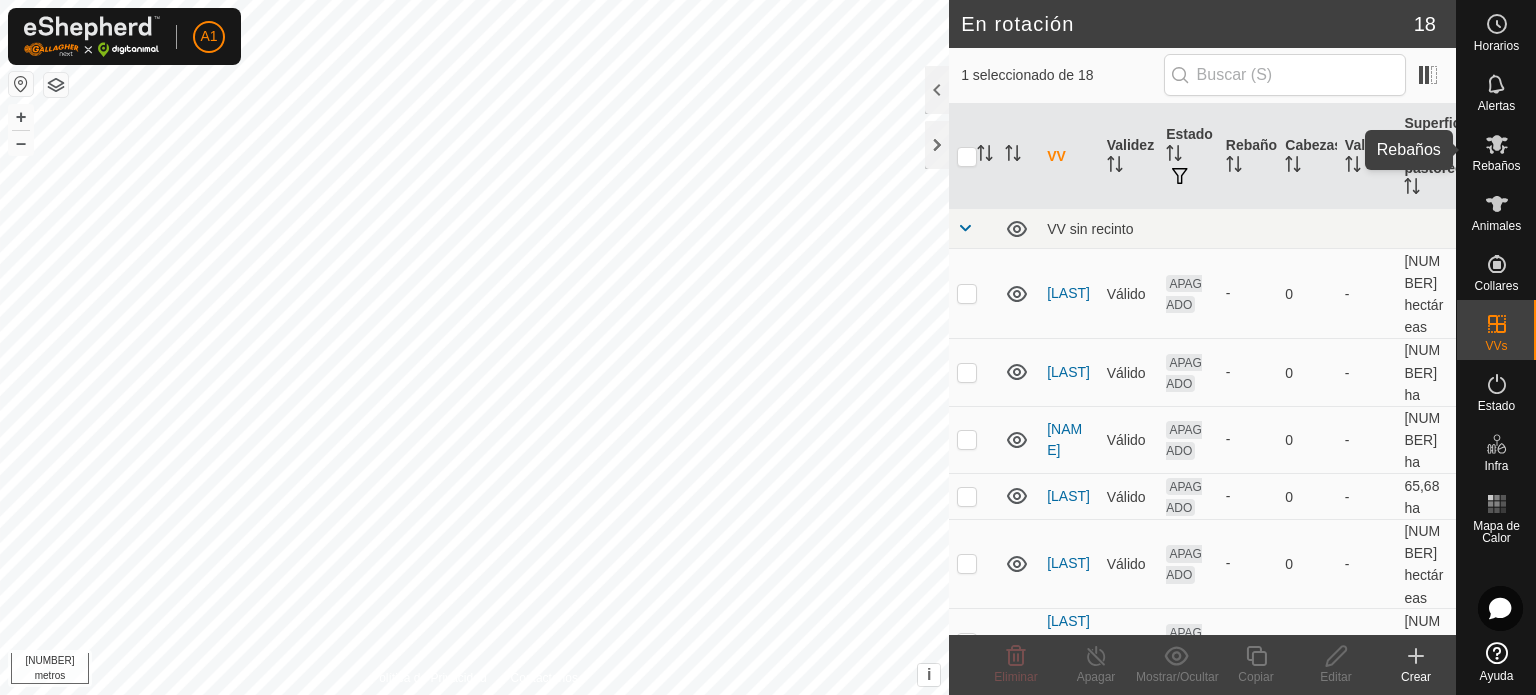 click on "Rebaños" at bounding box center (1496, 166) 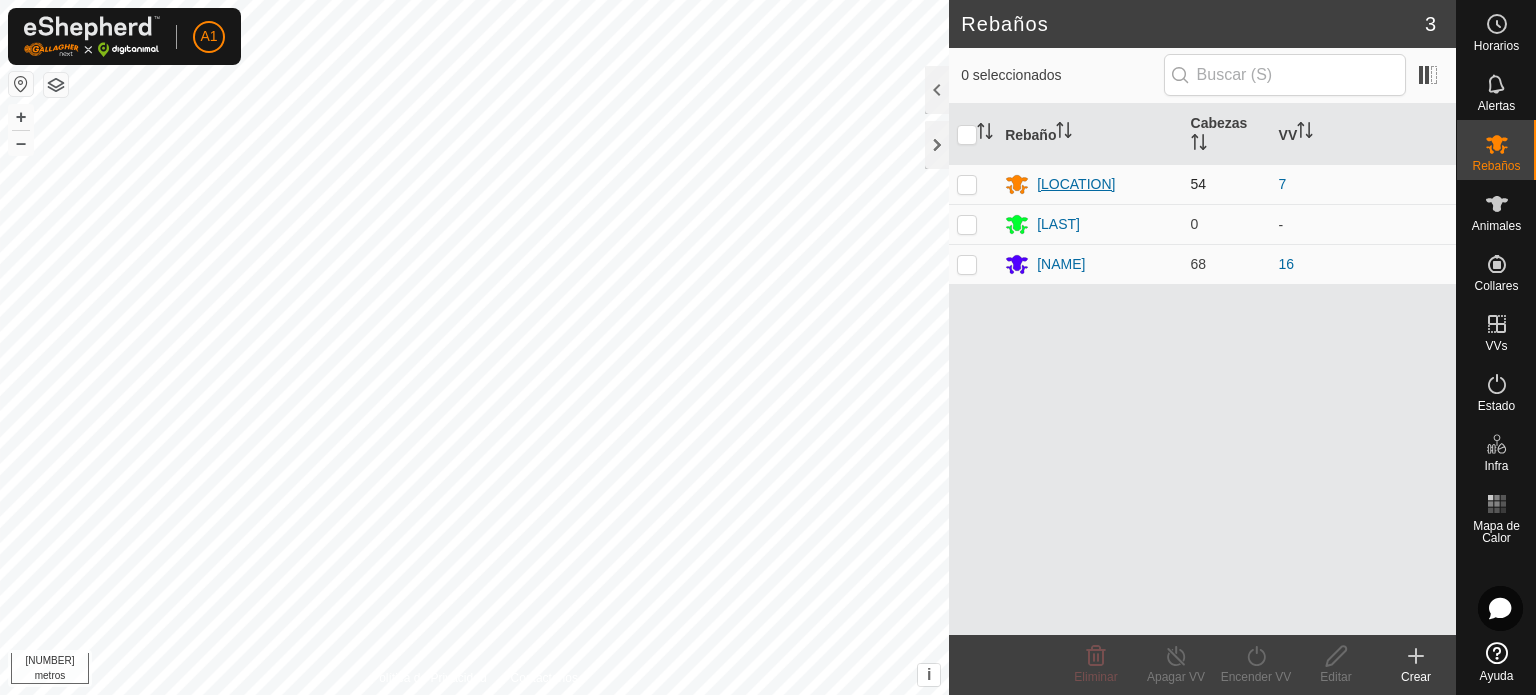 click on "[LOCATION]" at bounding box center (1076, 184) 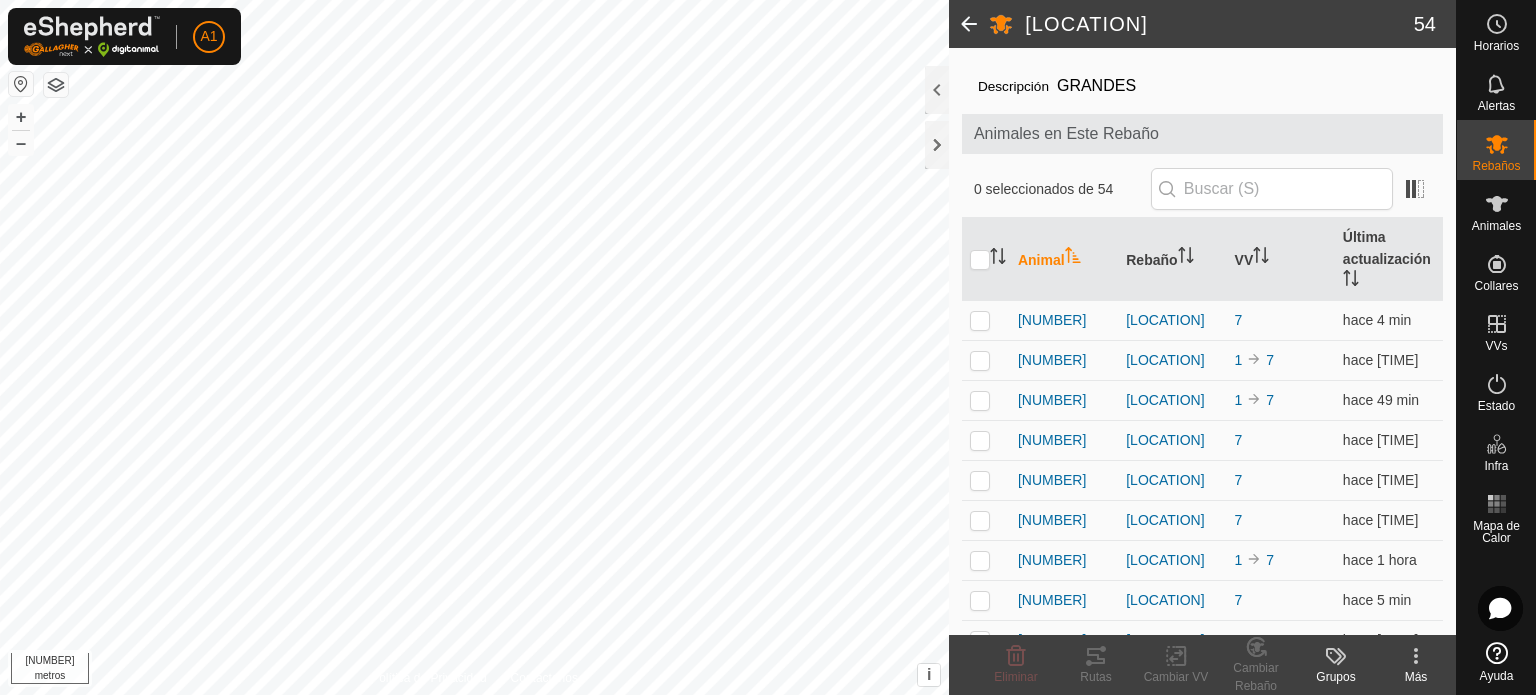 scroll, scrollTop: 93, scrollLeft: 0, axis: vertical 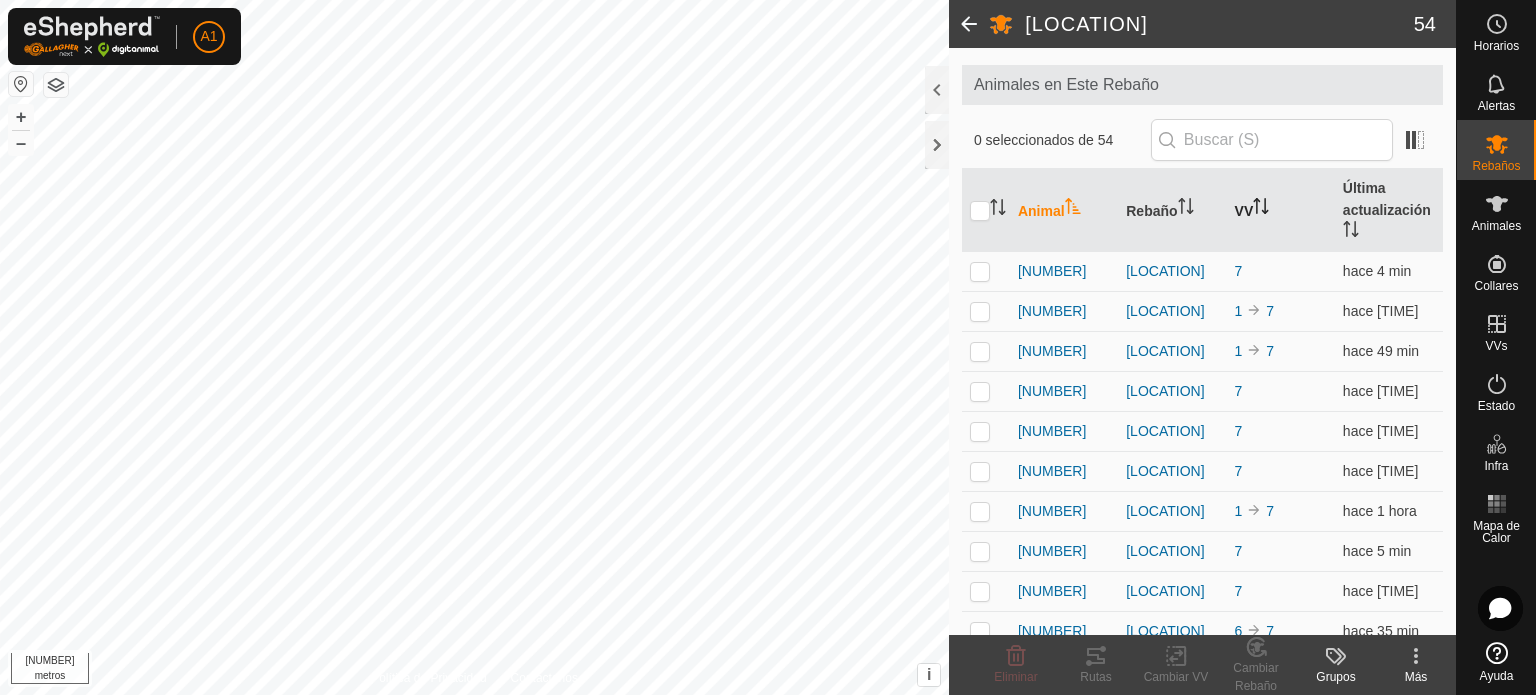 click on "VV" at bounding box center (1244, 210) 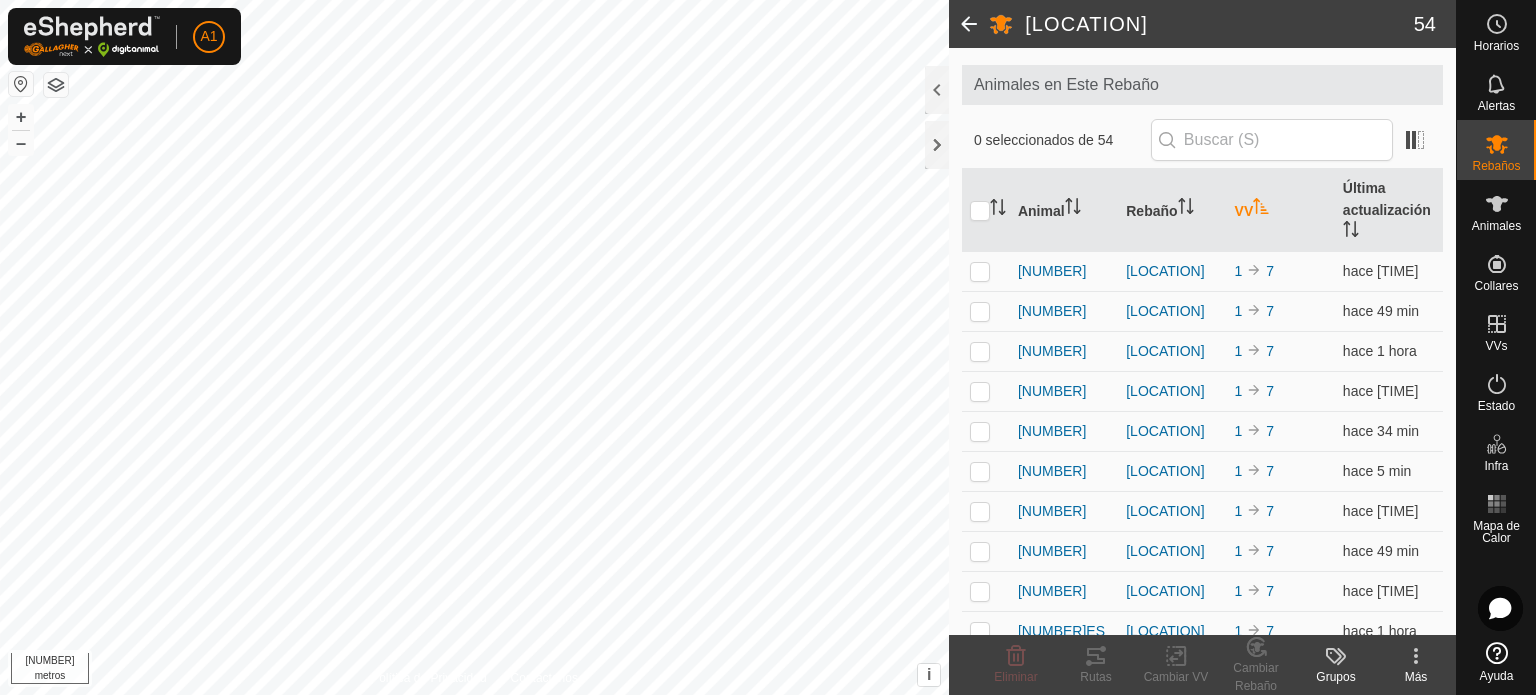click on "VV" at bounding box center [1244, 210] 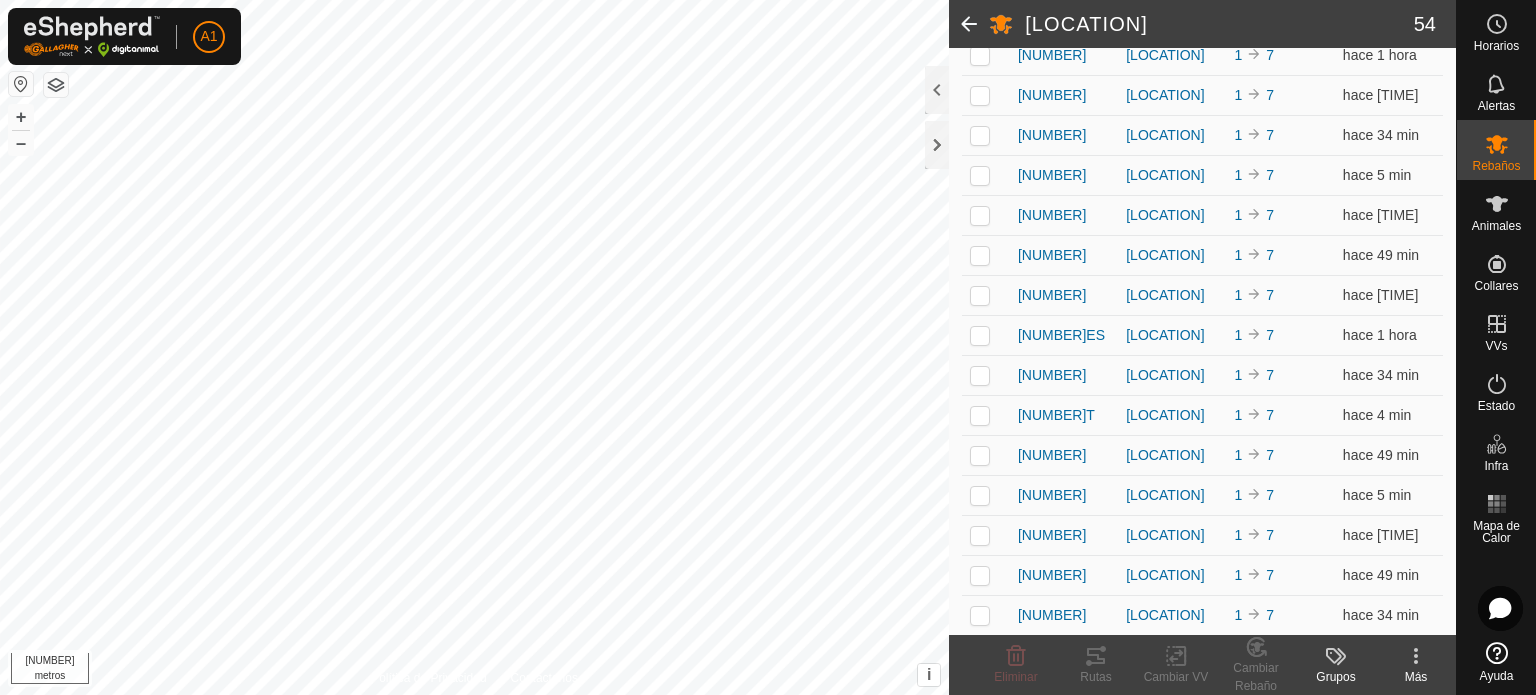 scroll, scrollTop: 1869, scrollLeft: 0, axis: vertical 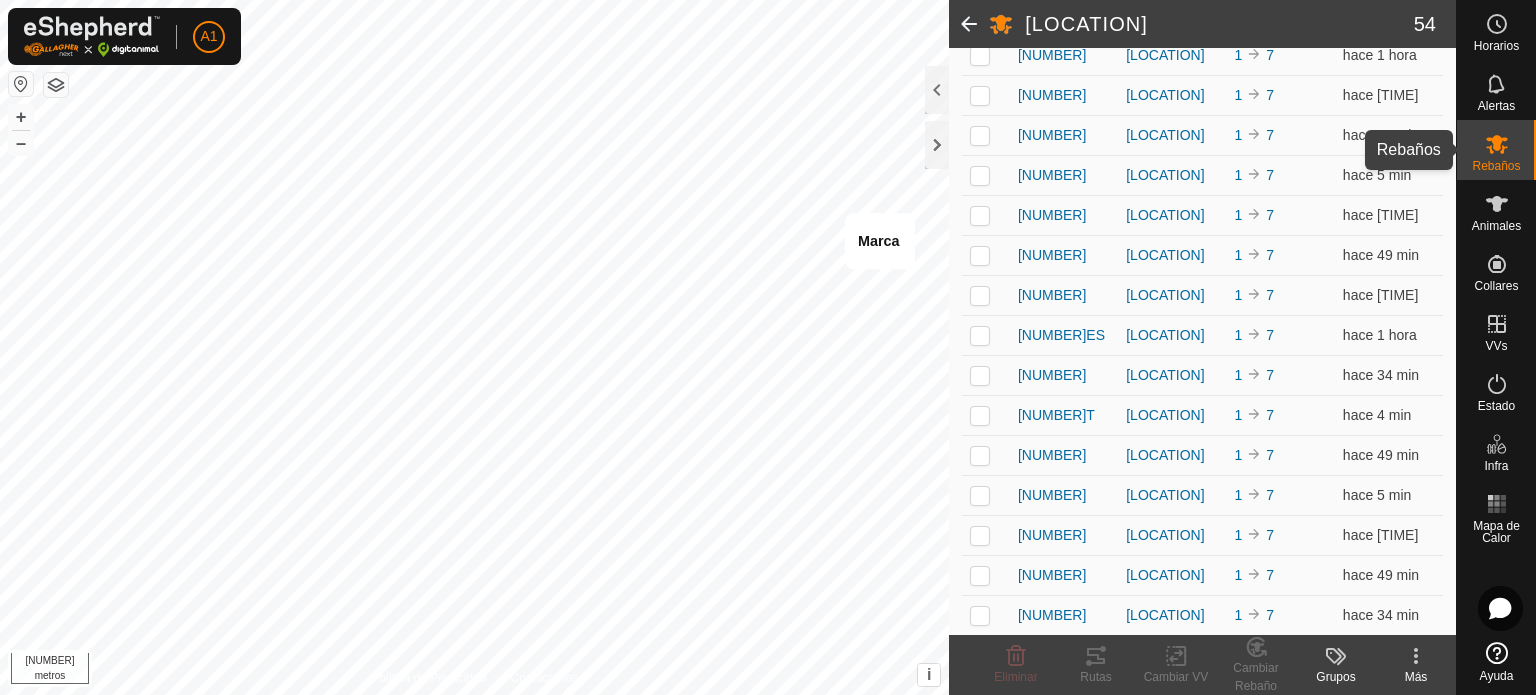 click 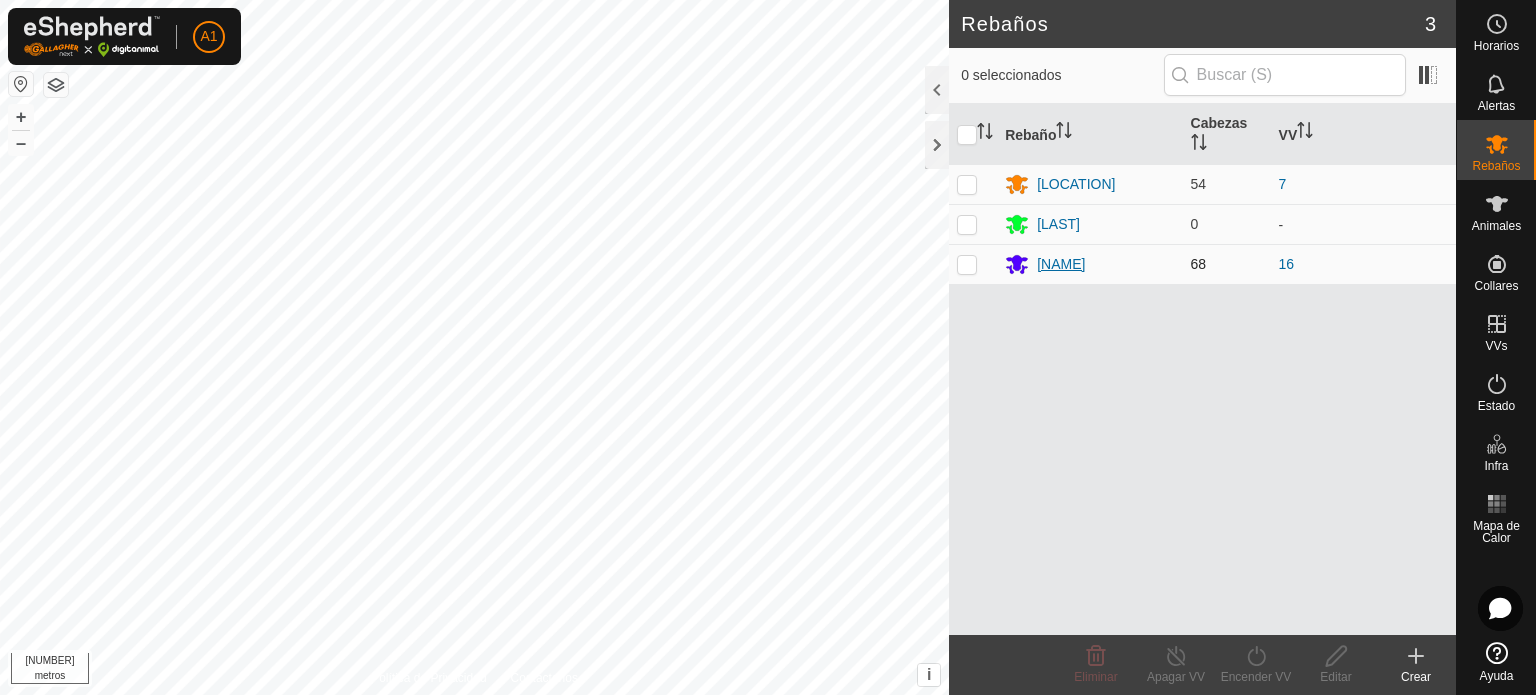 click on "[NAME]" at bounding box center [1061, 264] 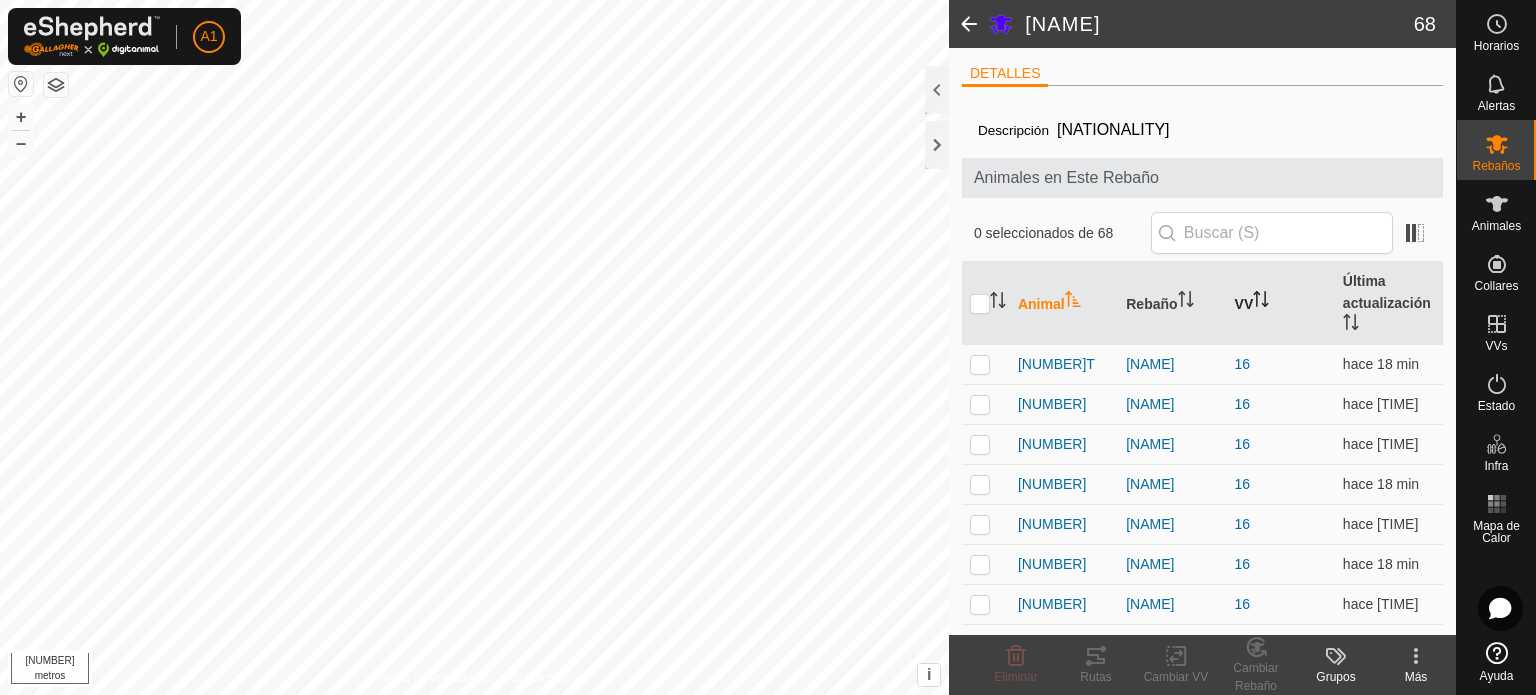 click on "VV" at bounding box center (1244, 303) 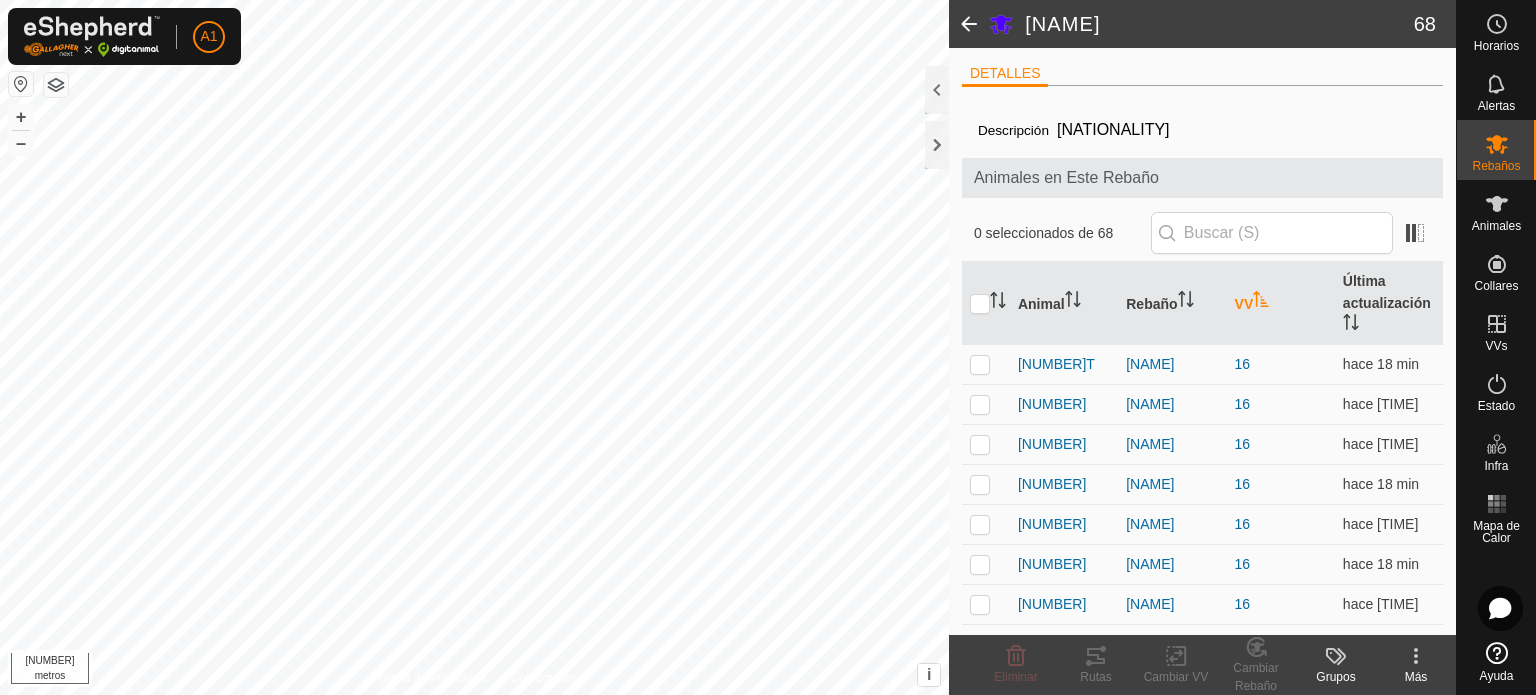 click on "VV" at bounding box center [1244, 303] 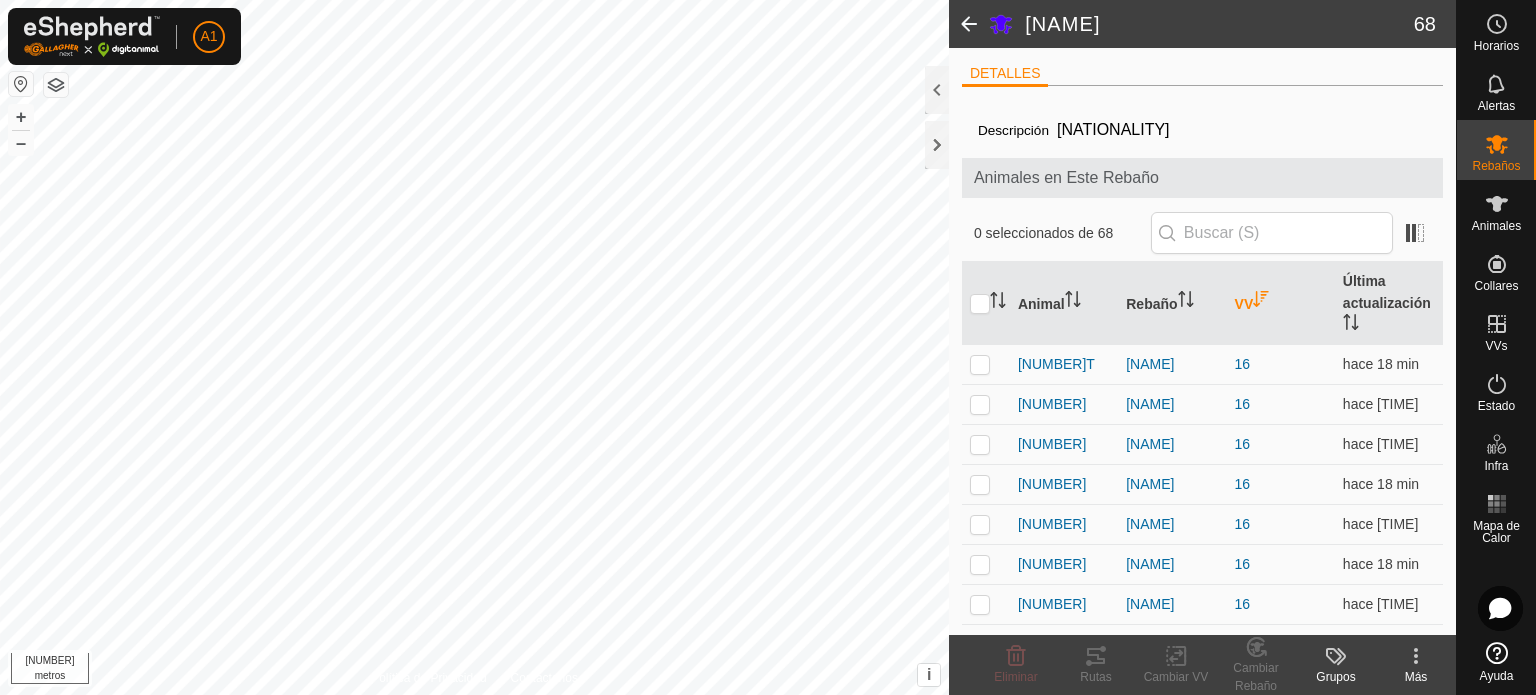 click on "VV" at bounding box center [1244, 303] 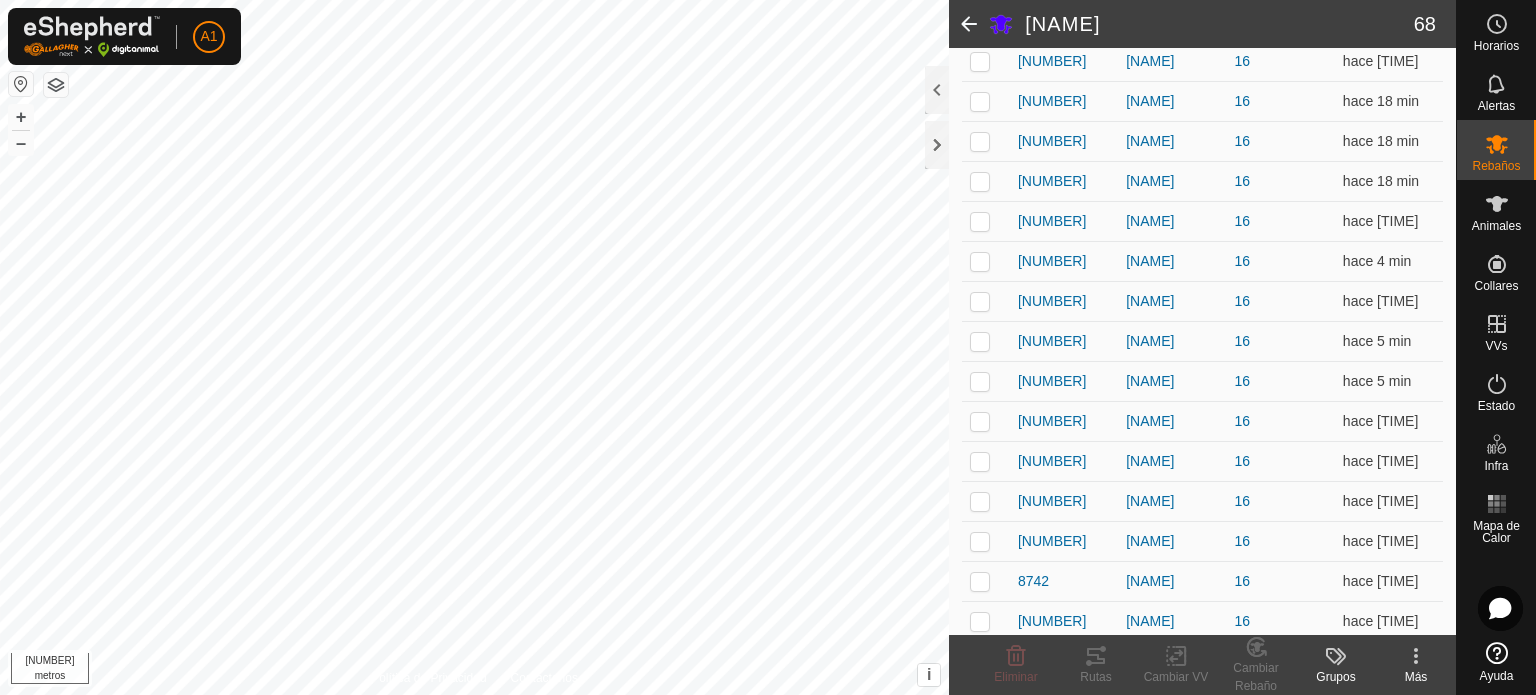 scroll, scrollTop: 2429, scrollLeft: 0, axis: vertical 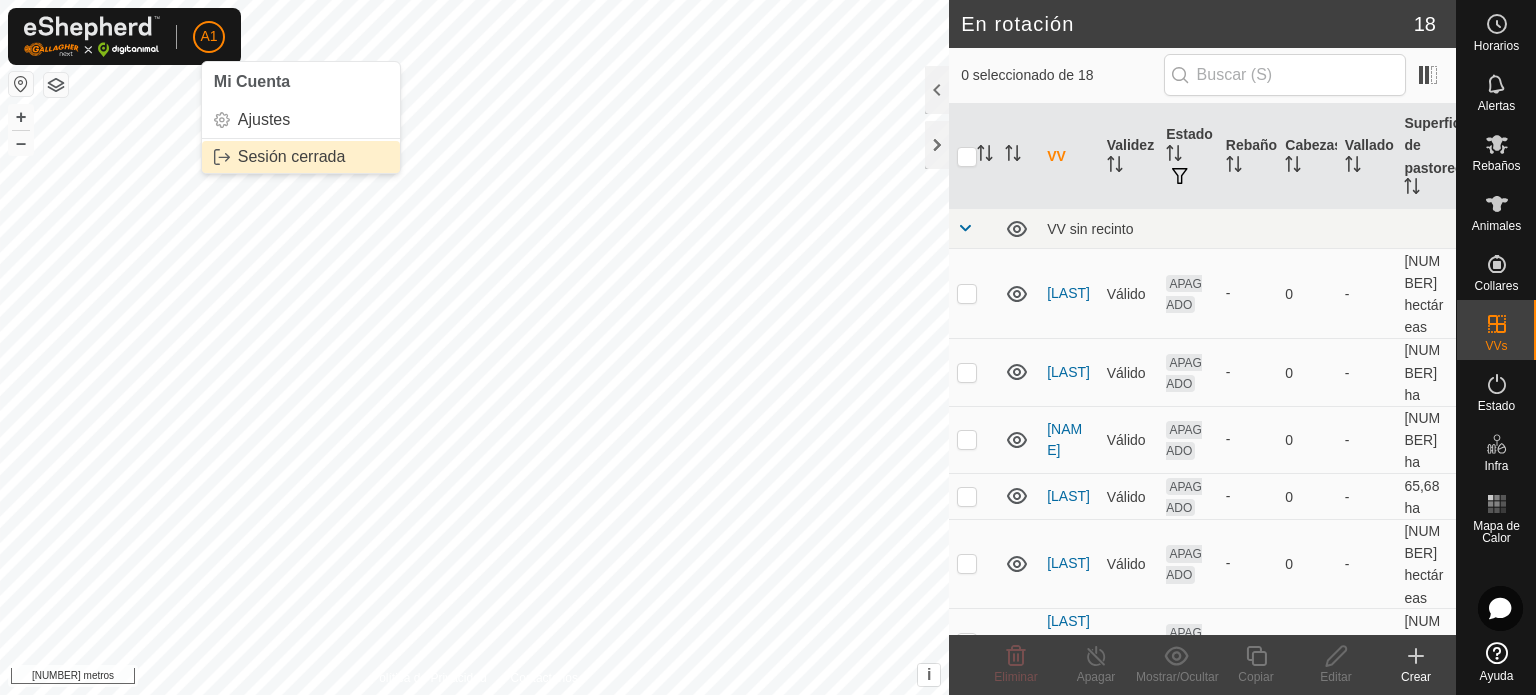 click on "Sesión cerrada" at bounding box center (301, 157) 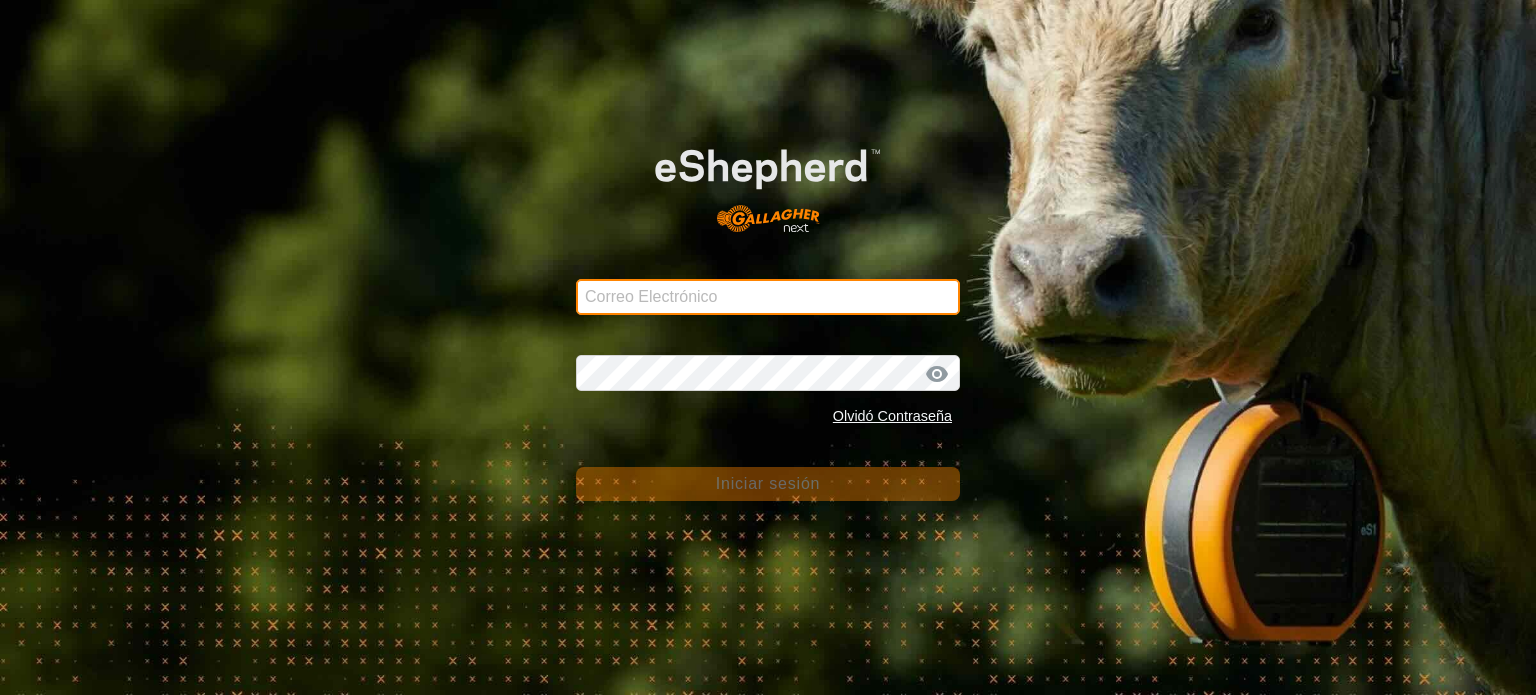 type on "[EMAIL]" 